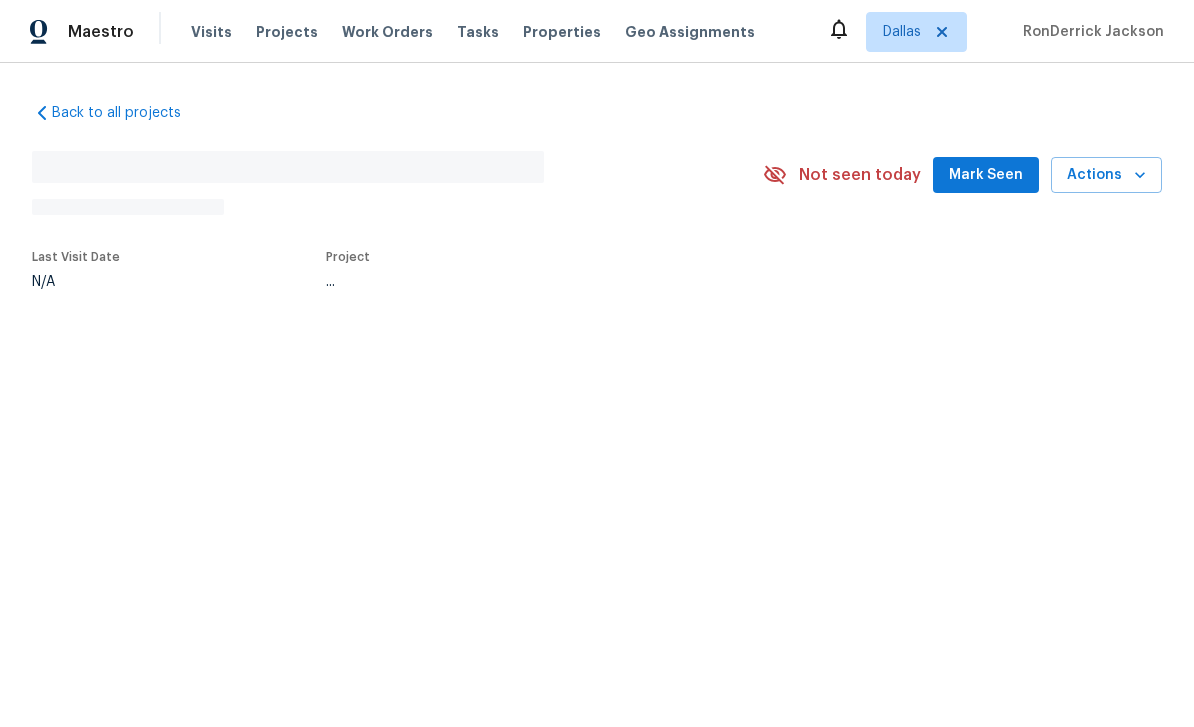 scroll, scrollTop: 0, scrollLeft: 0, axis: both 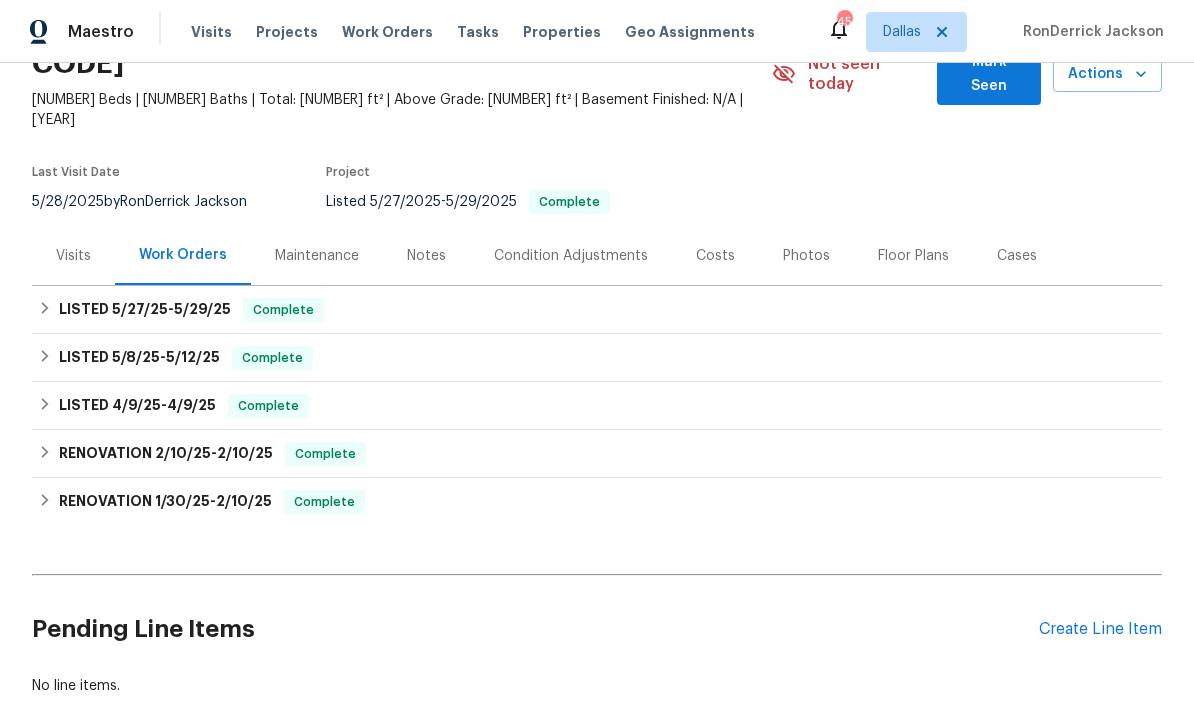 click on "Create Line Item" at bounding box center [1100, 629] 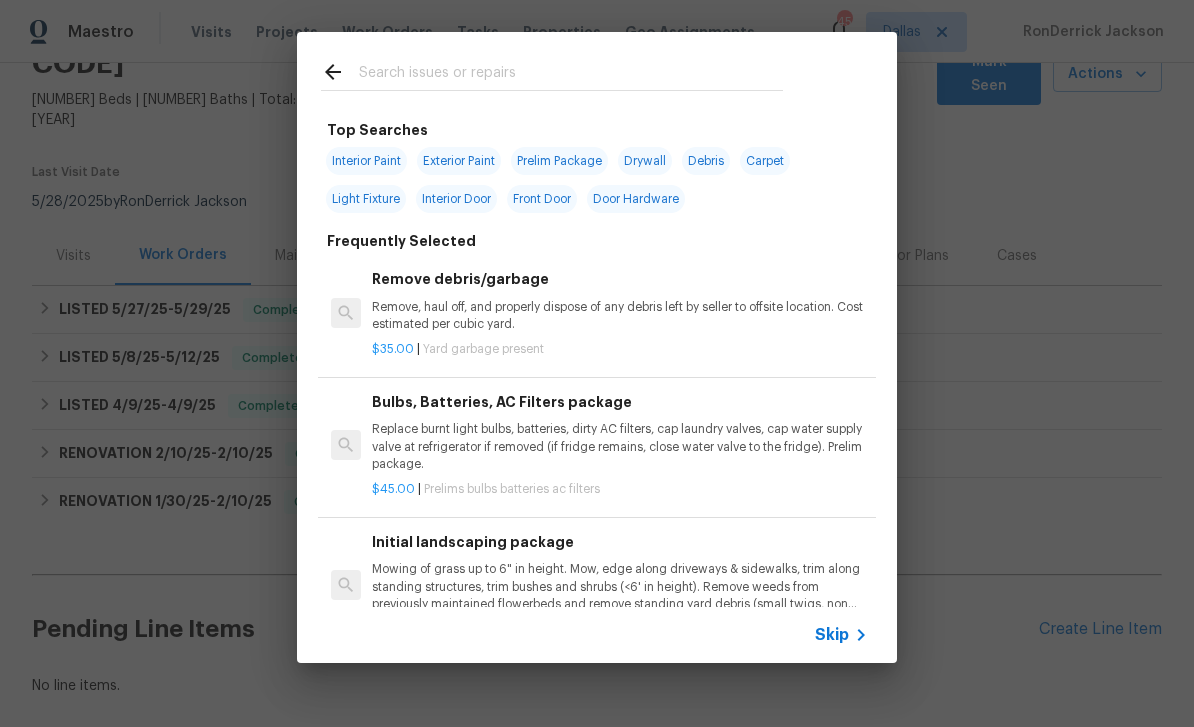 click on "Skip" at bounding box center [844, 635] 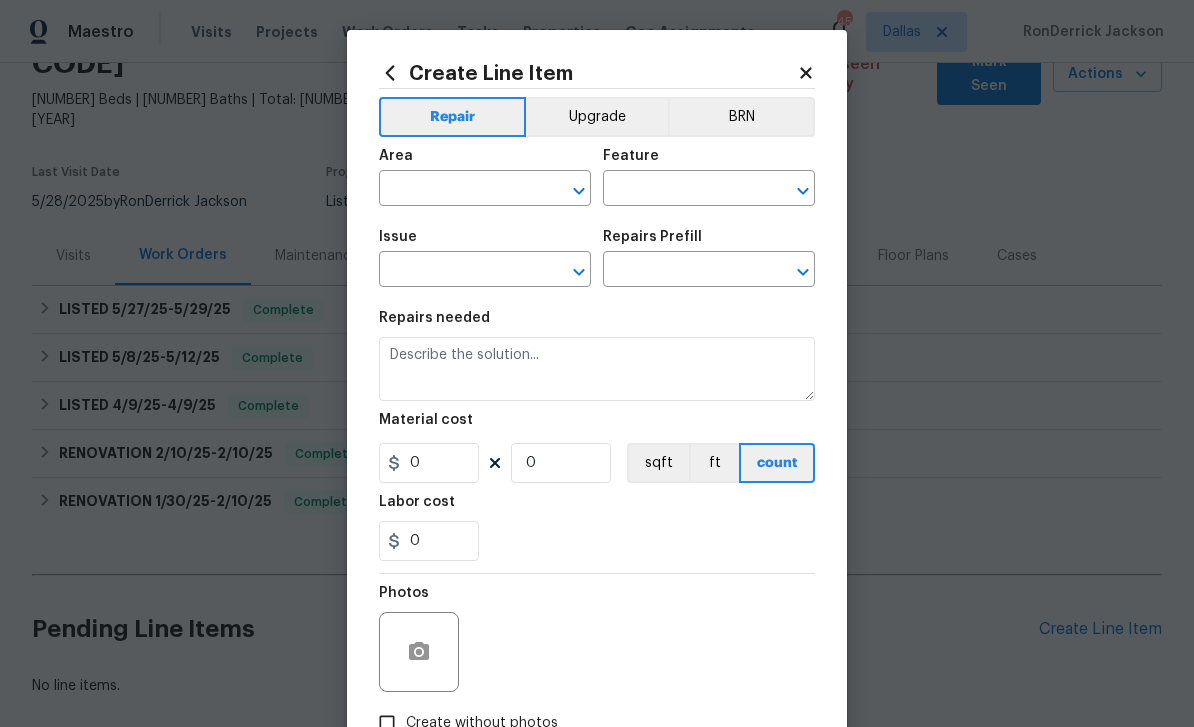 click at bounding box center (579, 191) 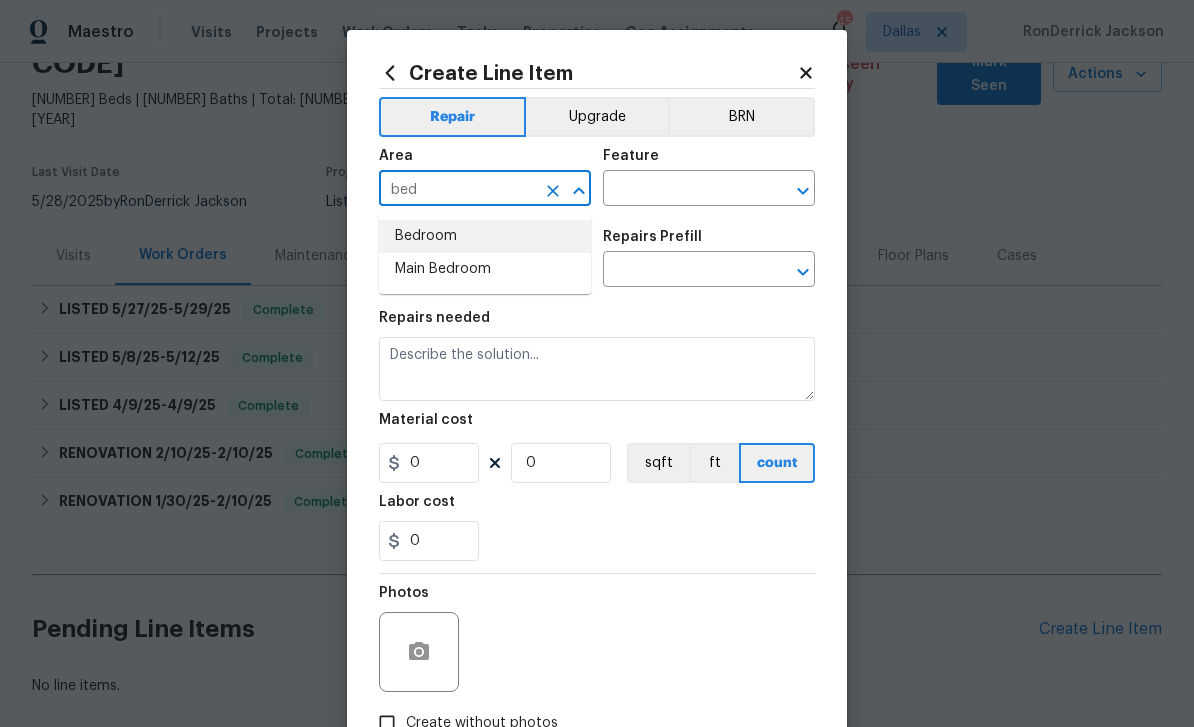 click on "Bedroom" at bounding box center [485, 236] 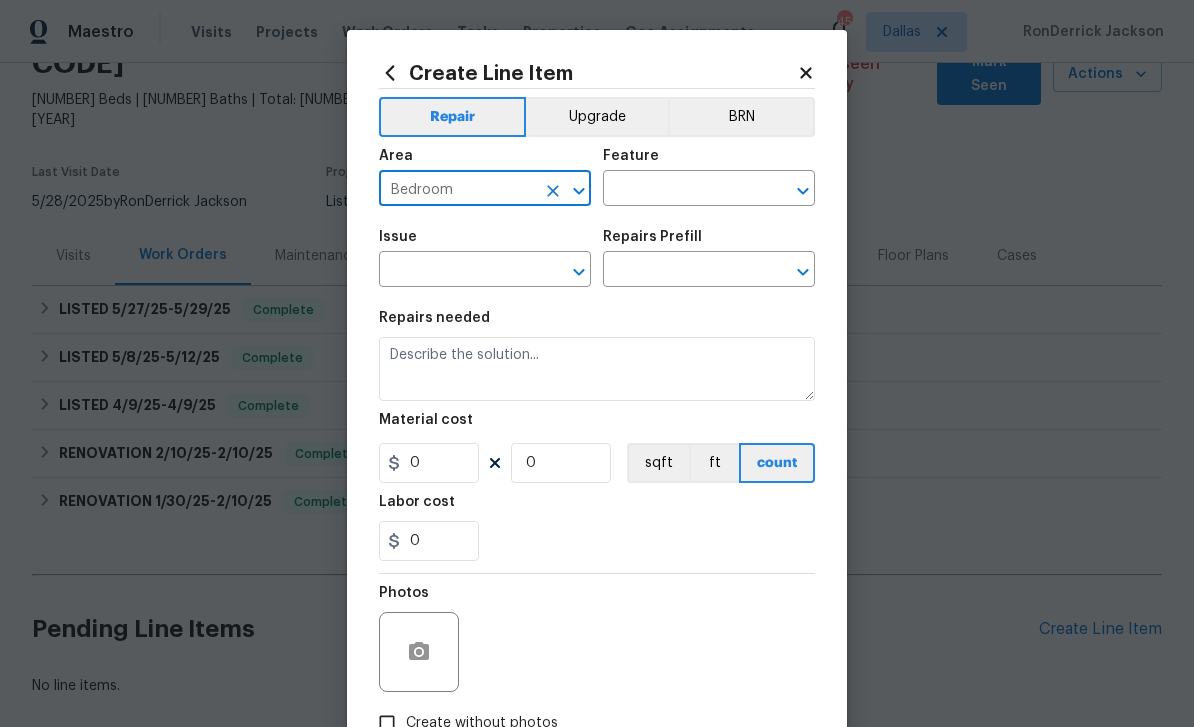 click 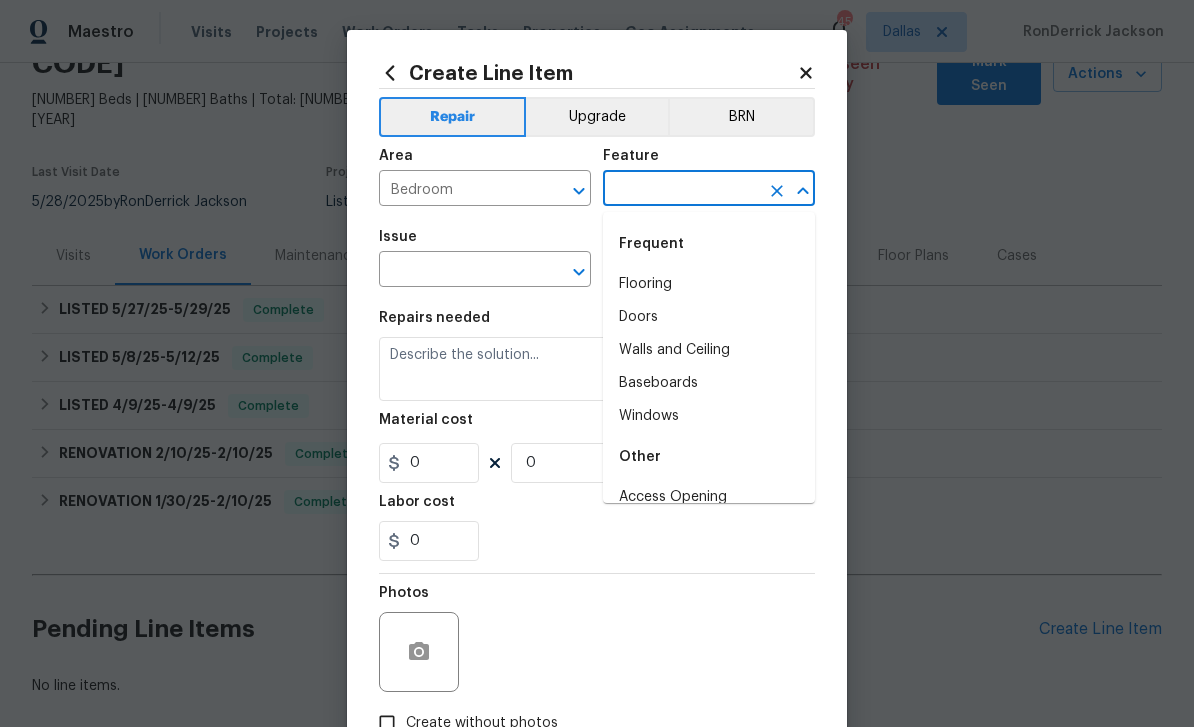 click on "Frequent" at bounding box center (709, 244) 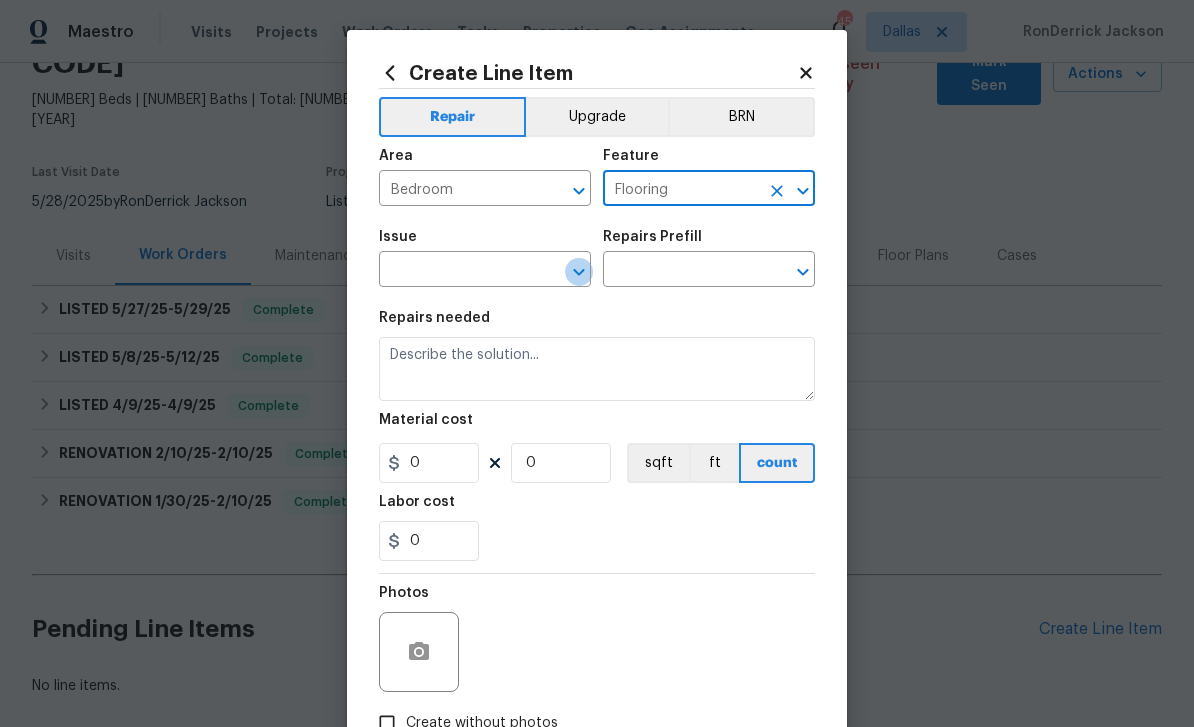 click 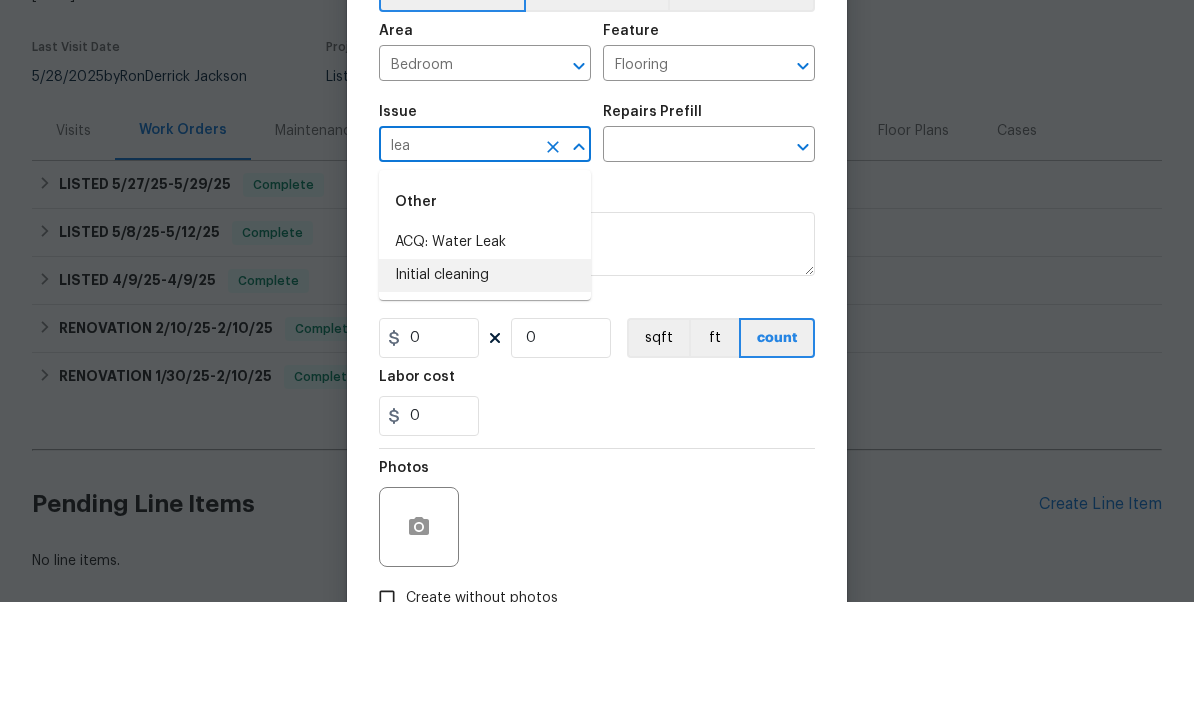 click on "Initial cleaning" at bounding box center (485, 400) 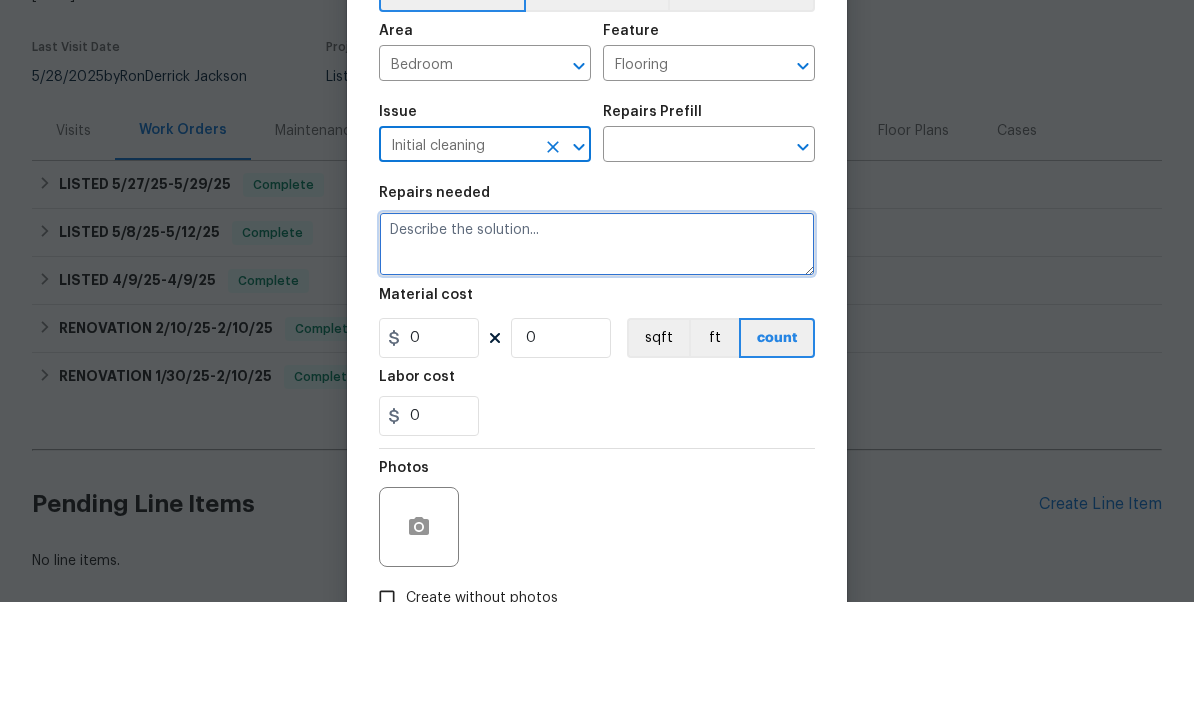 click at bounding box center (597, 369) 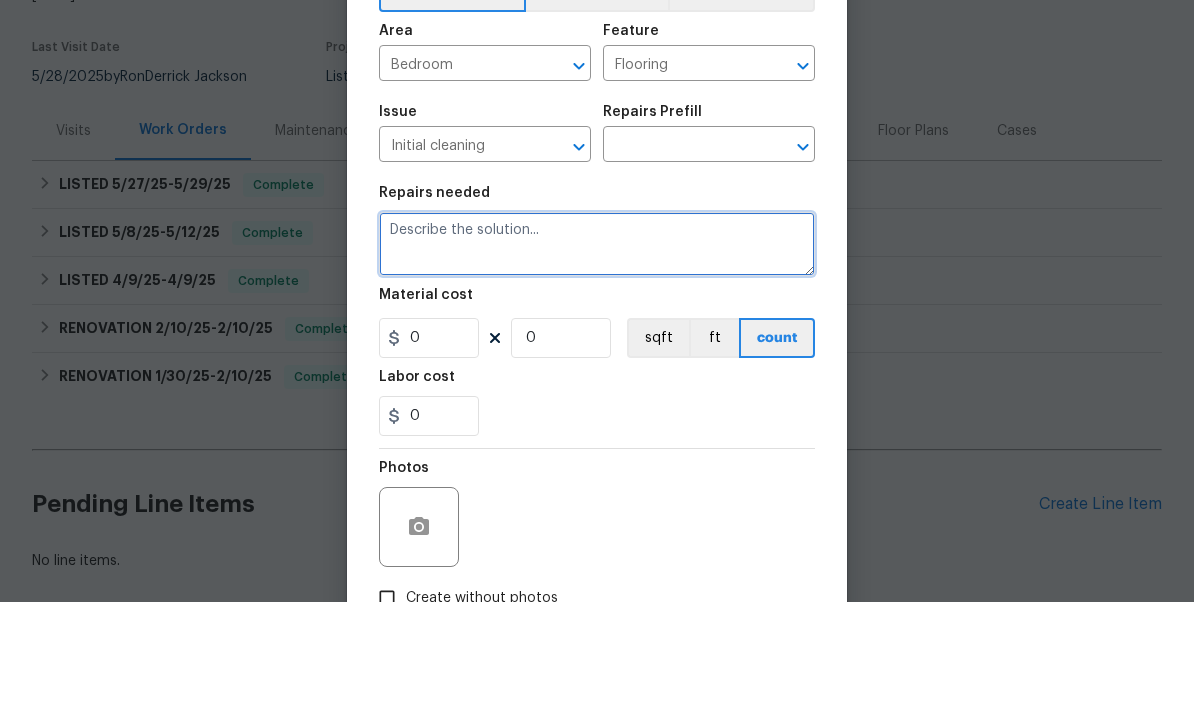 click 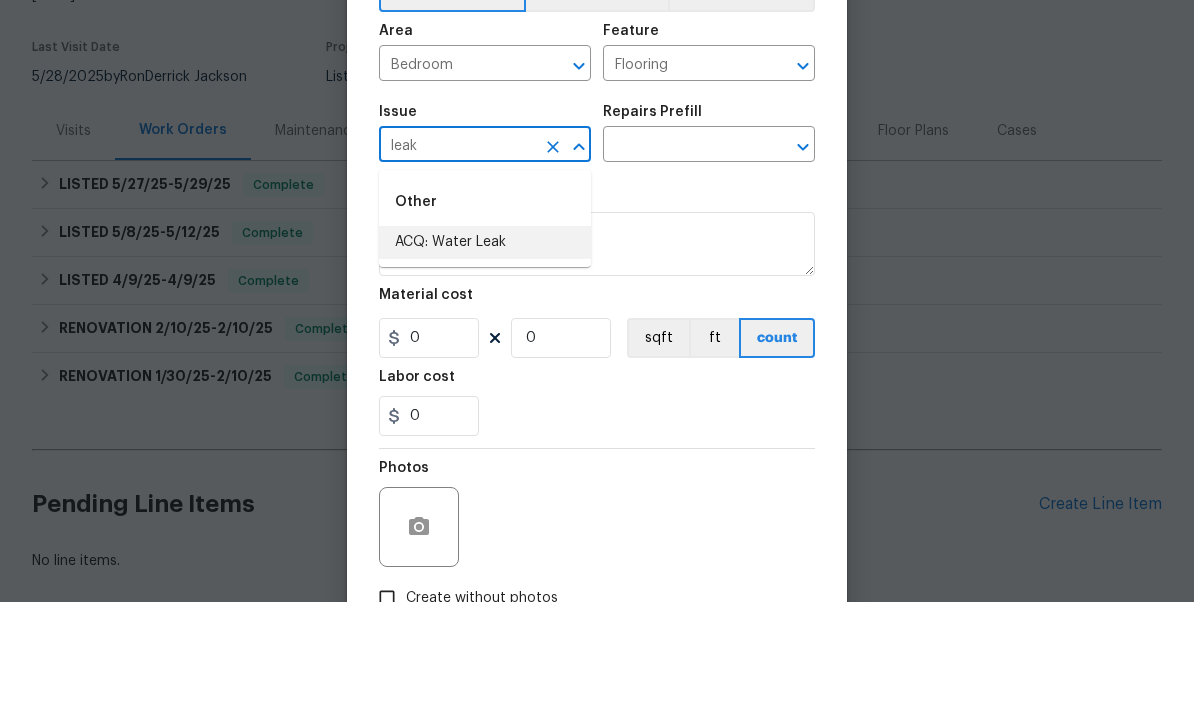 click on "ACQ: Water Leak" at bounding box center [485, 367] 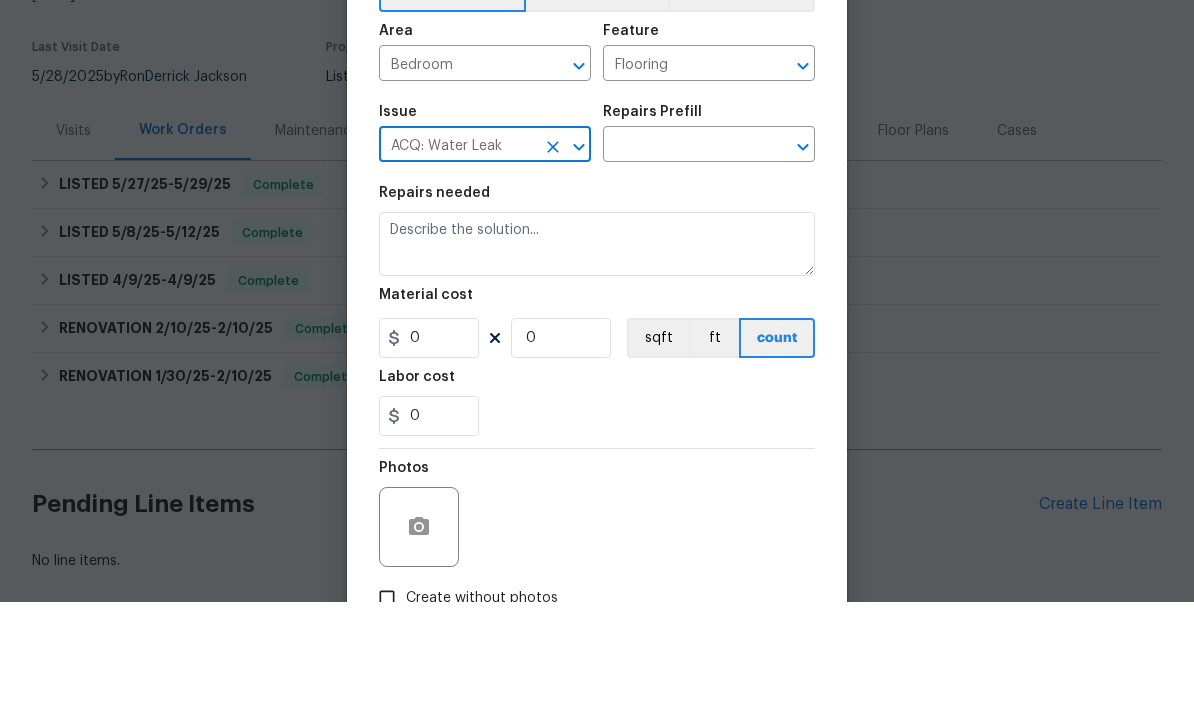 click 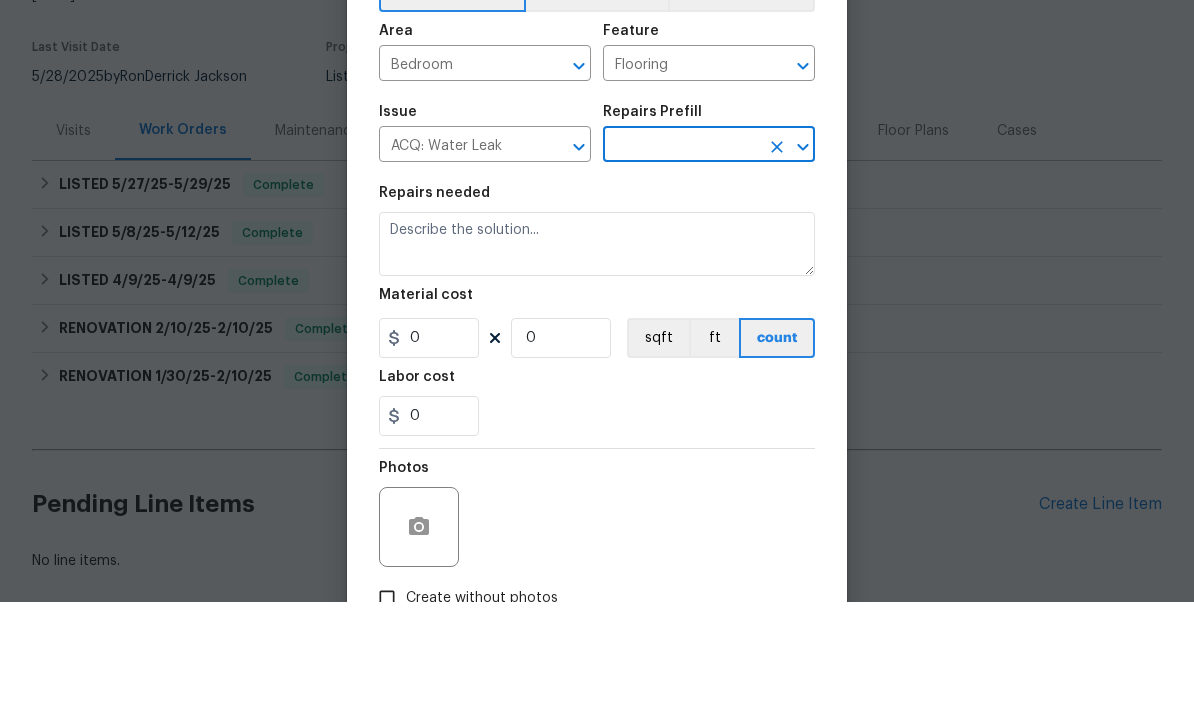 click 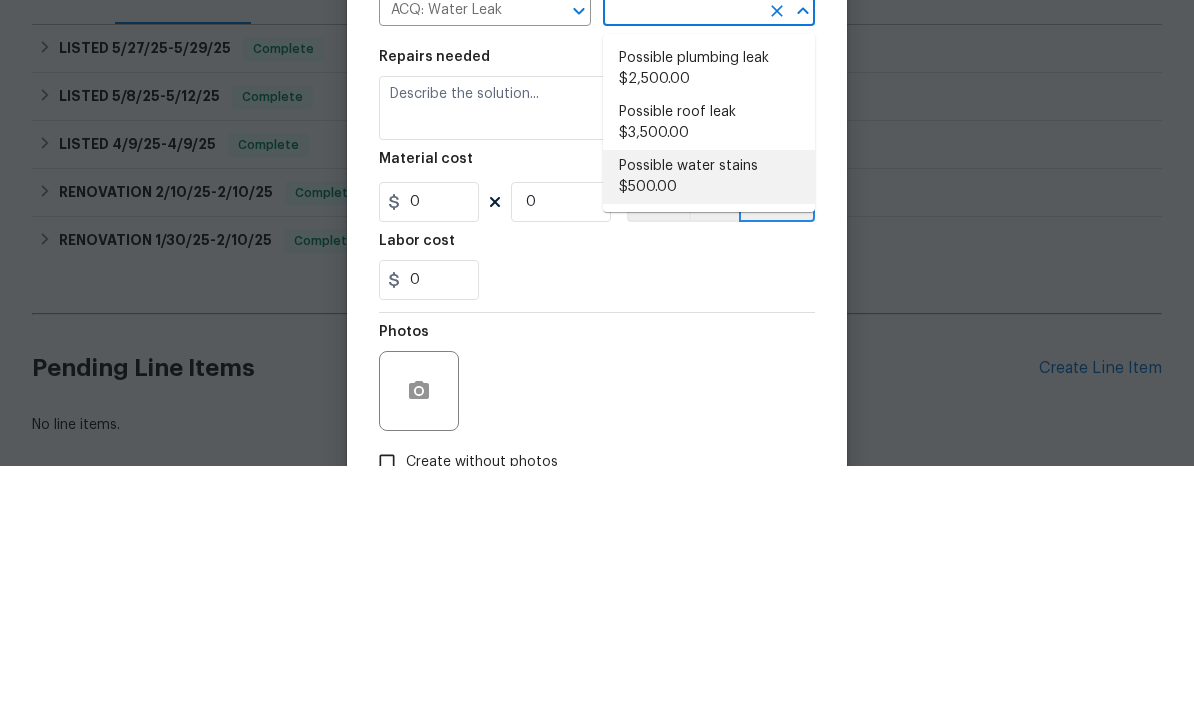 click on "Possible water stains $500.00" at bounding box center [709, 438] 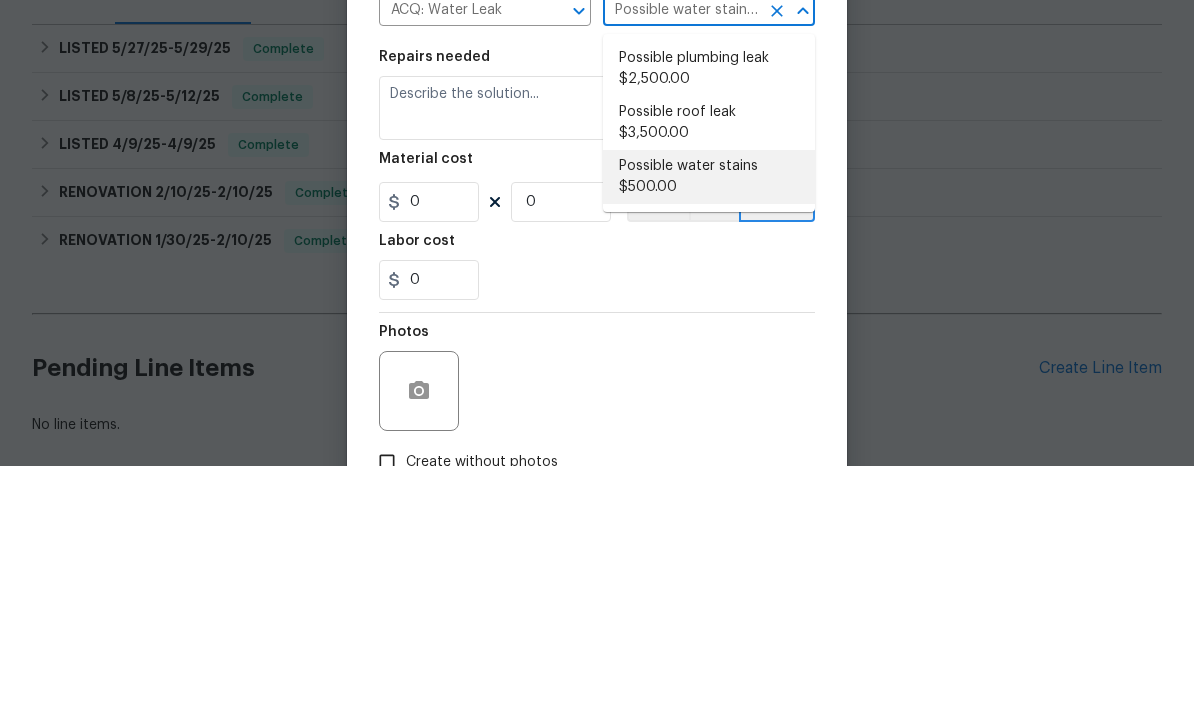 type on "Acquisition" 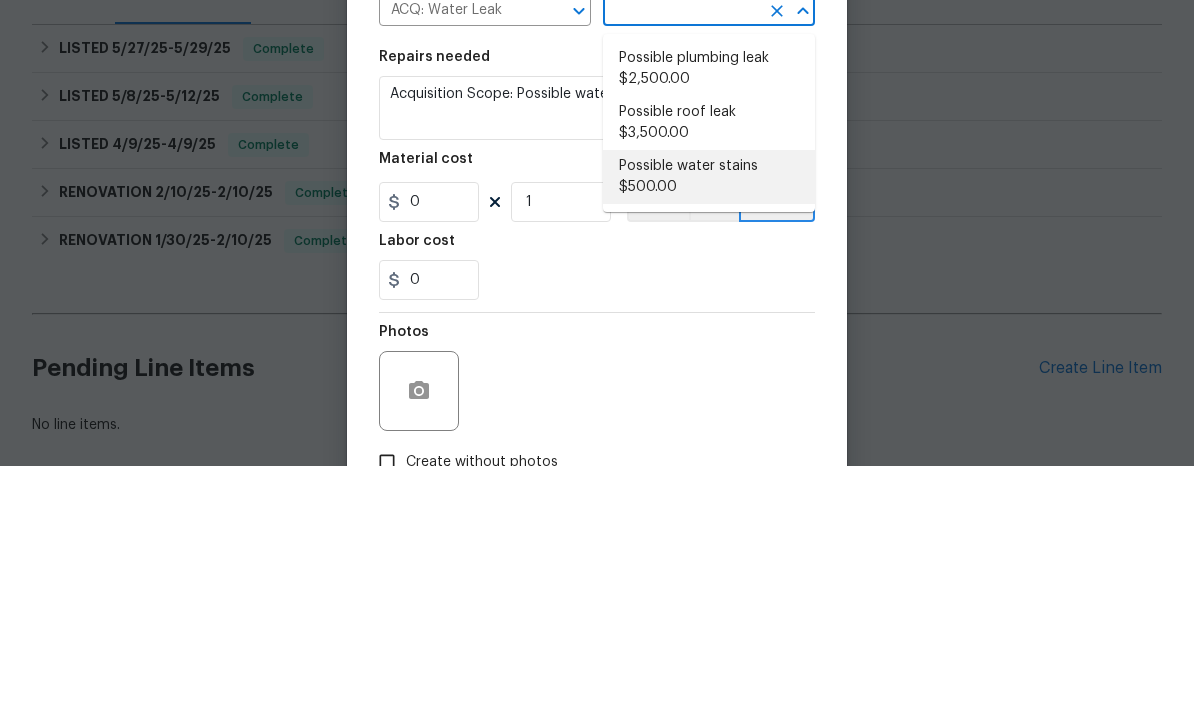 type on "Possible water stains $500.00" 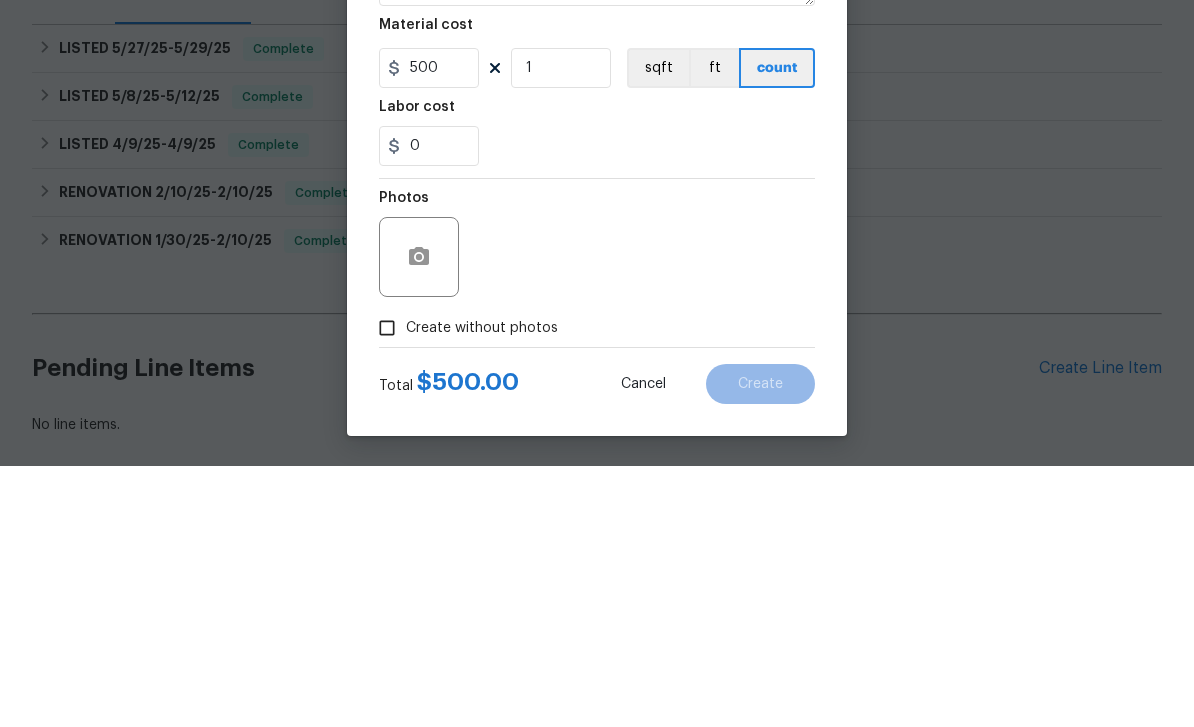 scroll, scrollTop: 138, scrollLeft: 0, axis: vertical 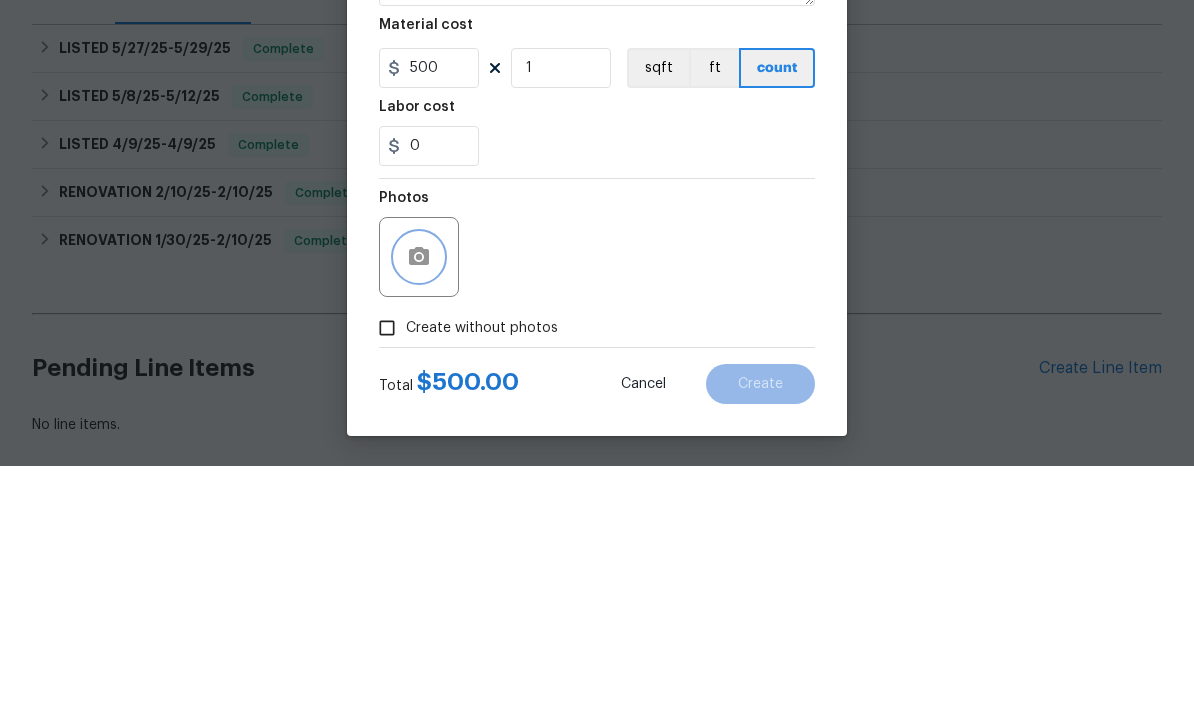 click at bounding box center [419, 518] 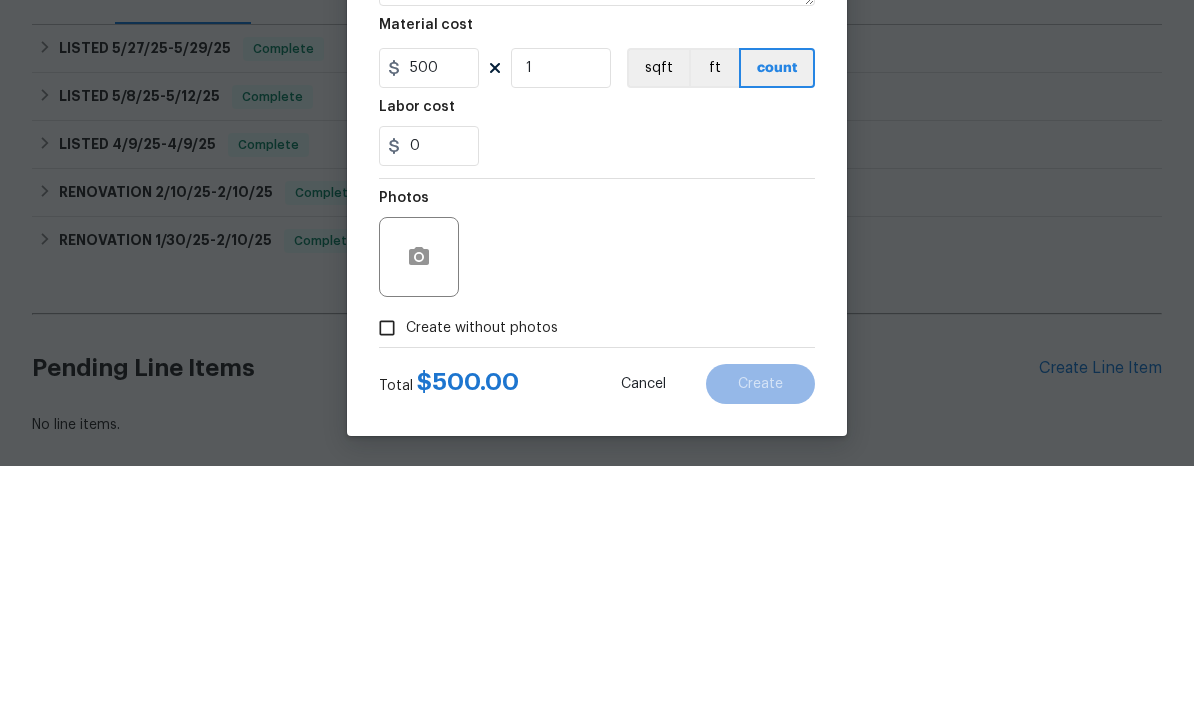 scroll, scrollTop: 64, scrollLeft: 0, axis: vertical 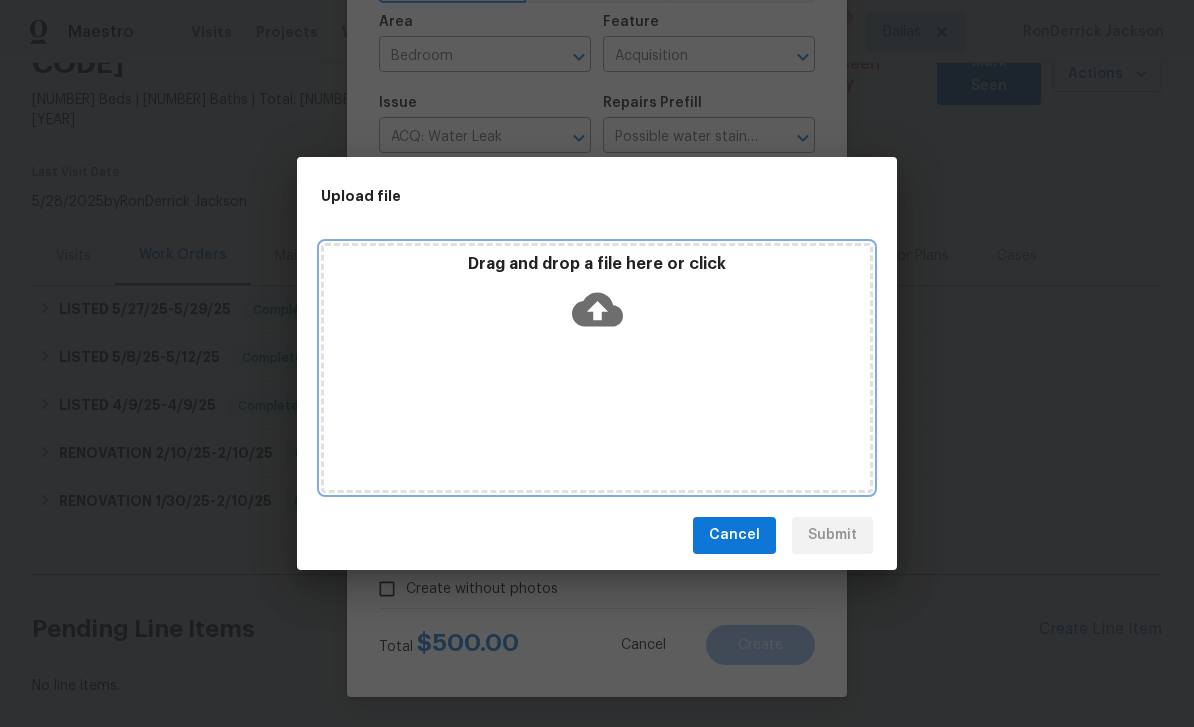 click 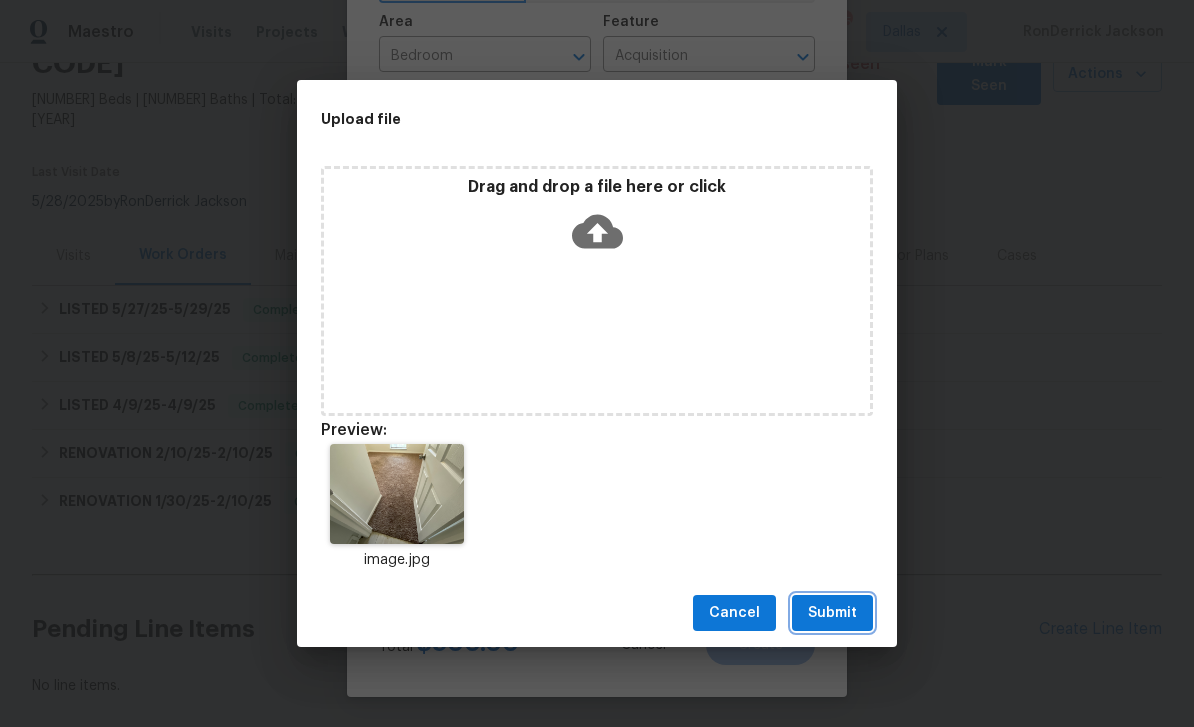 click on "Submit" at bounding box center (832, 613) 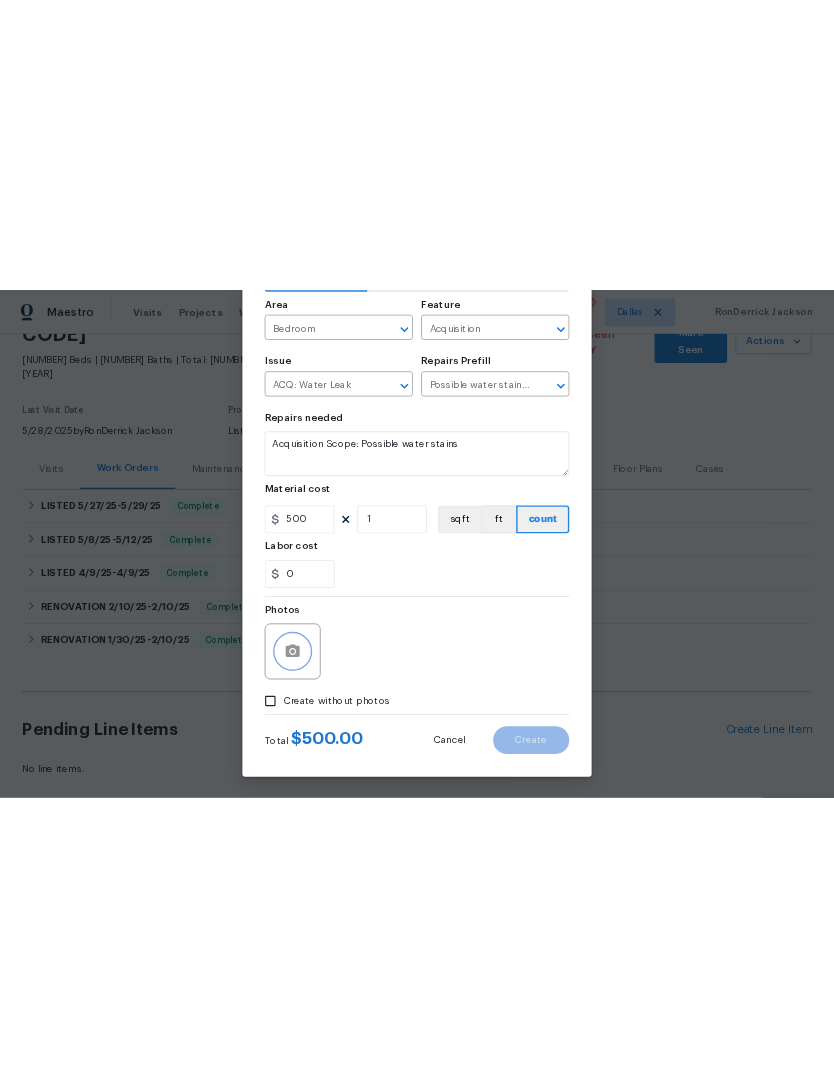 scroll, scrollTop: 0, scrollLeft: 0, axis: both 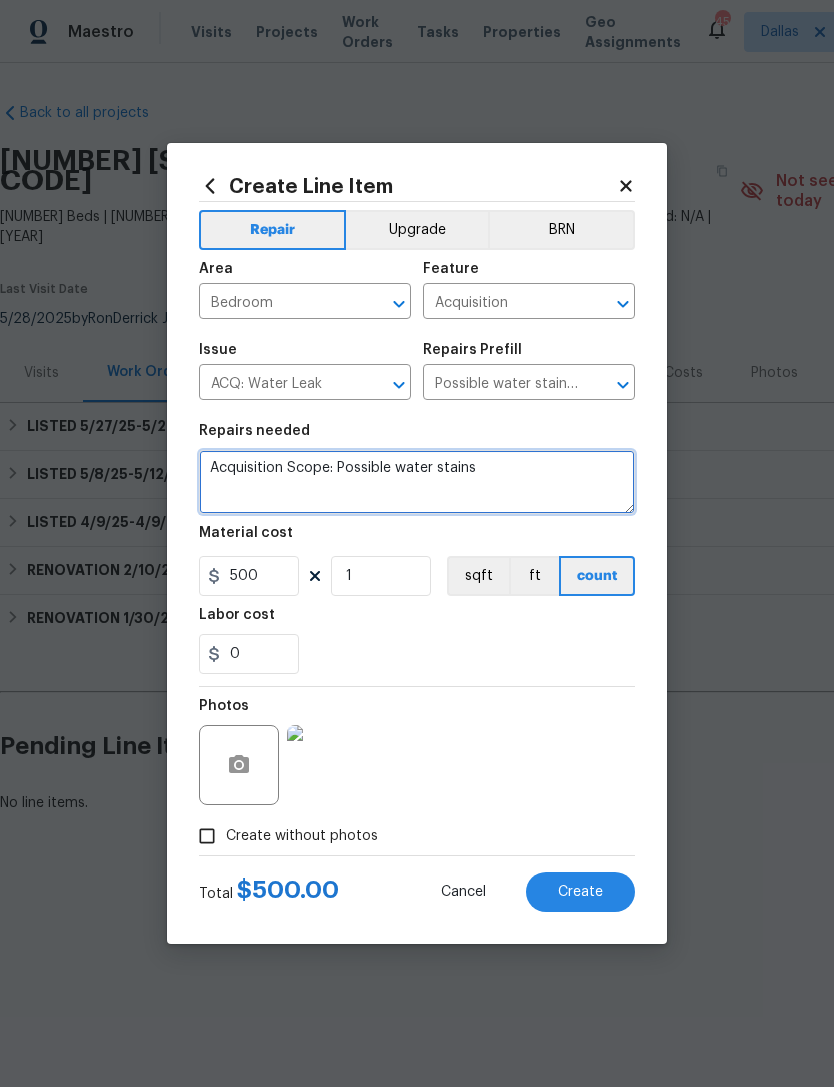 click on "Acquisition Scope: Possible water stains" at bounding box center [417, 482] 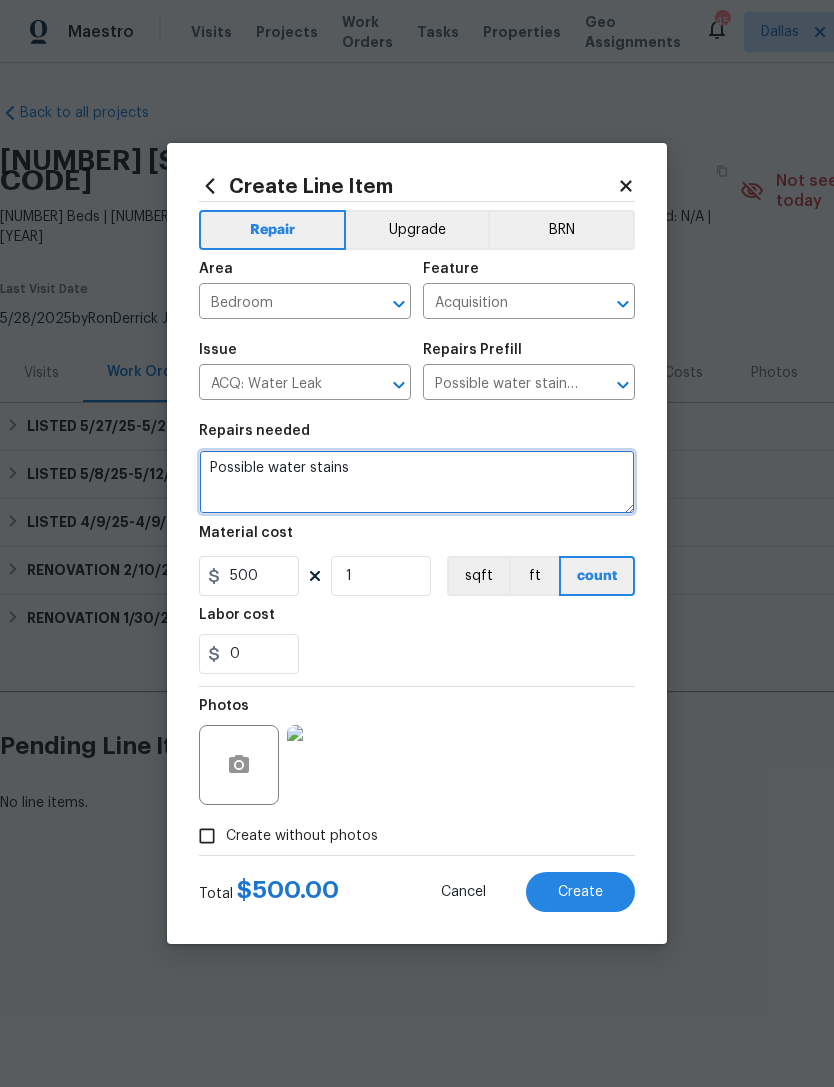 click on "Possible water stains" at bounding box center (417, 482) 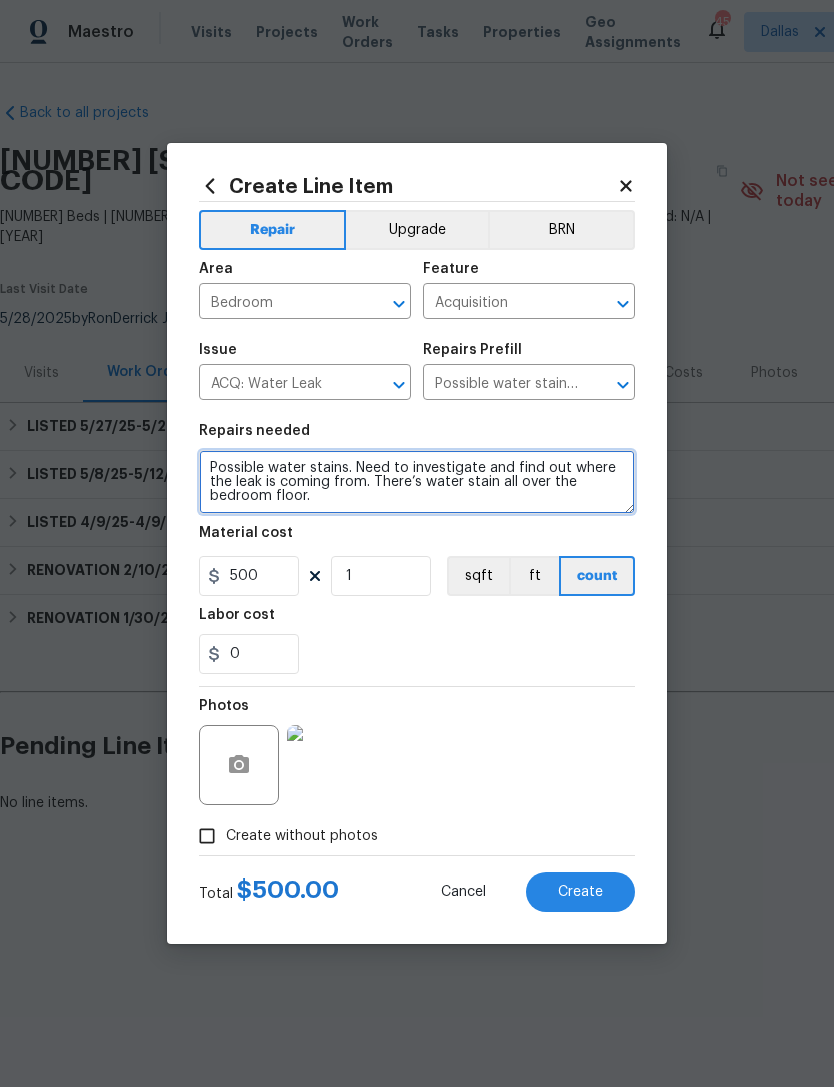 type on "Possible water stains. Need to investigate and find out where the leak is coming from. There’s water stain all over the bedroom floor." 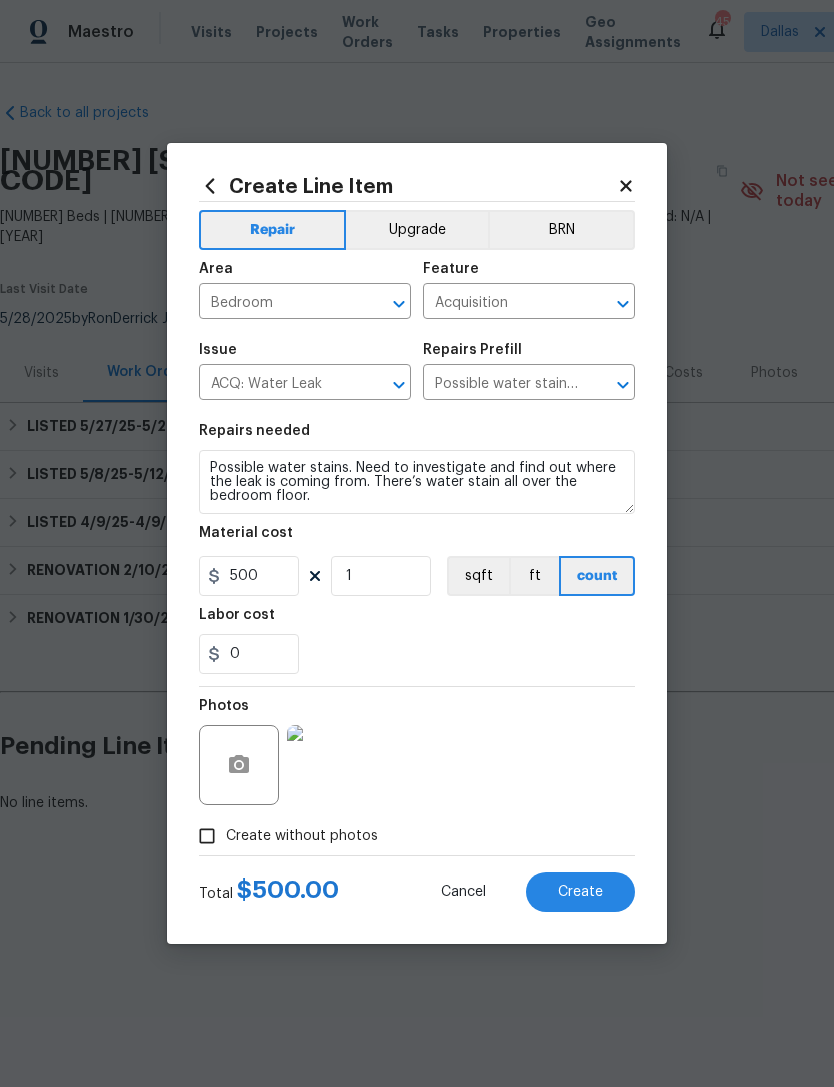 click on "Create" at bounding box center (580, 892) 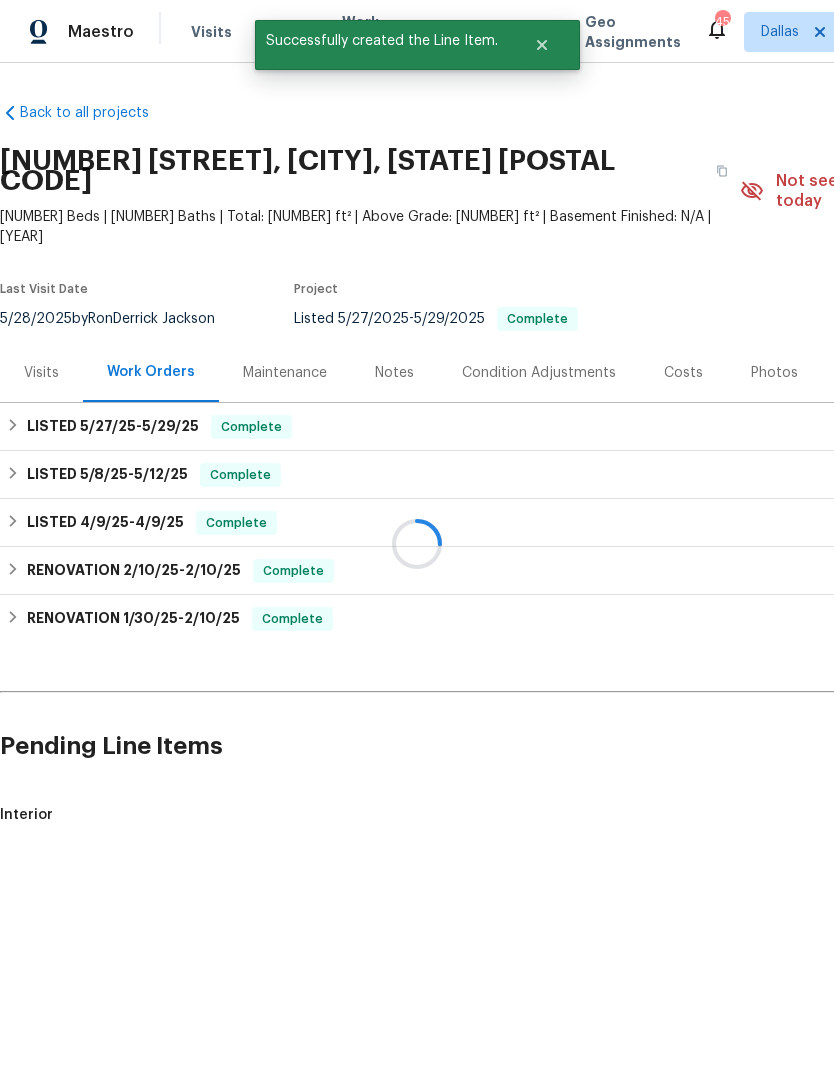 click at bounding box center [417, 543] 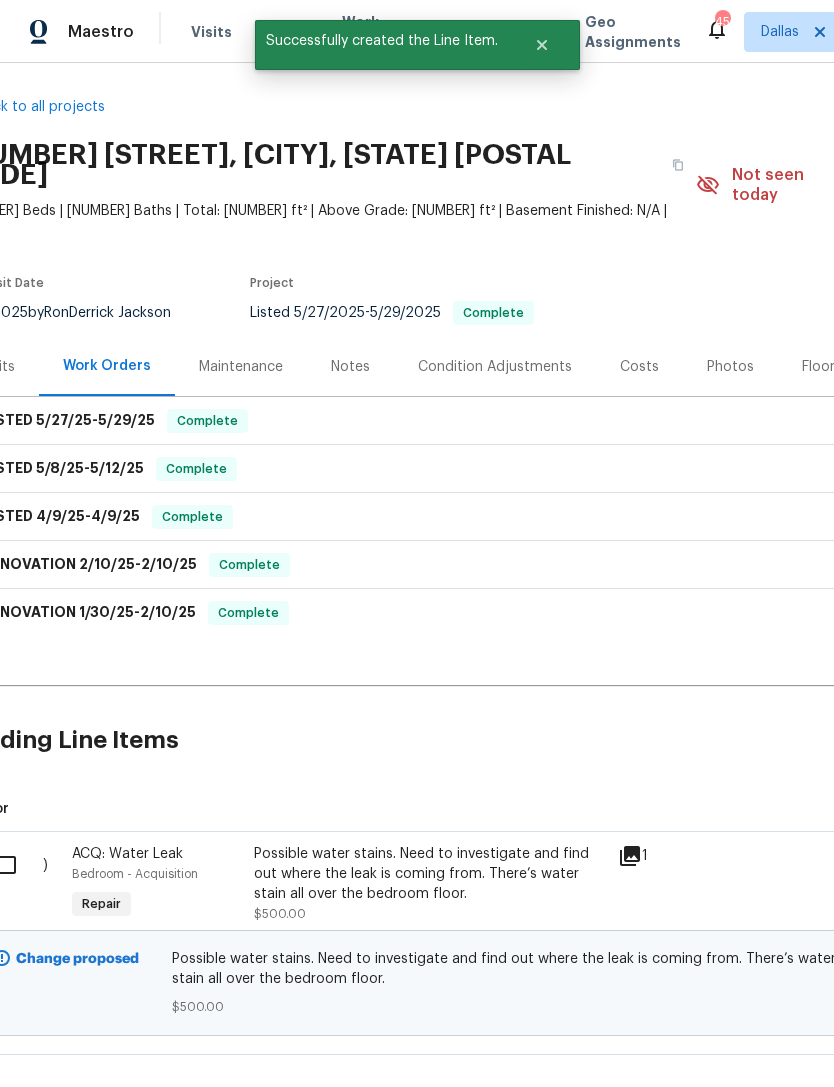 scroll, scrollTop: 6, scrollLeft: 44, axis: both 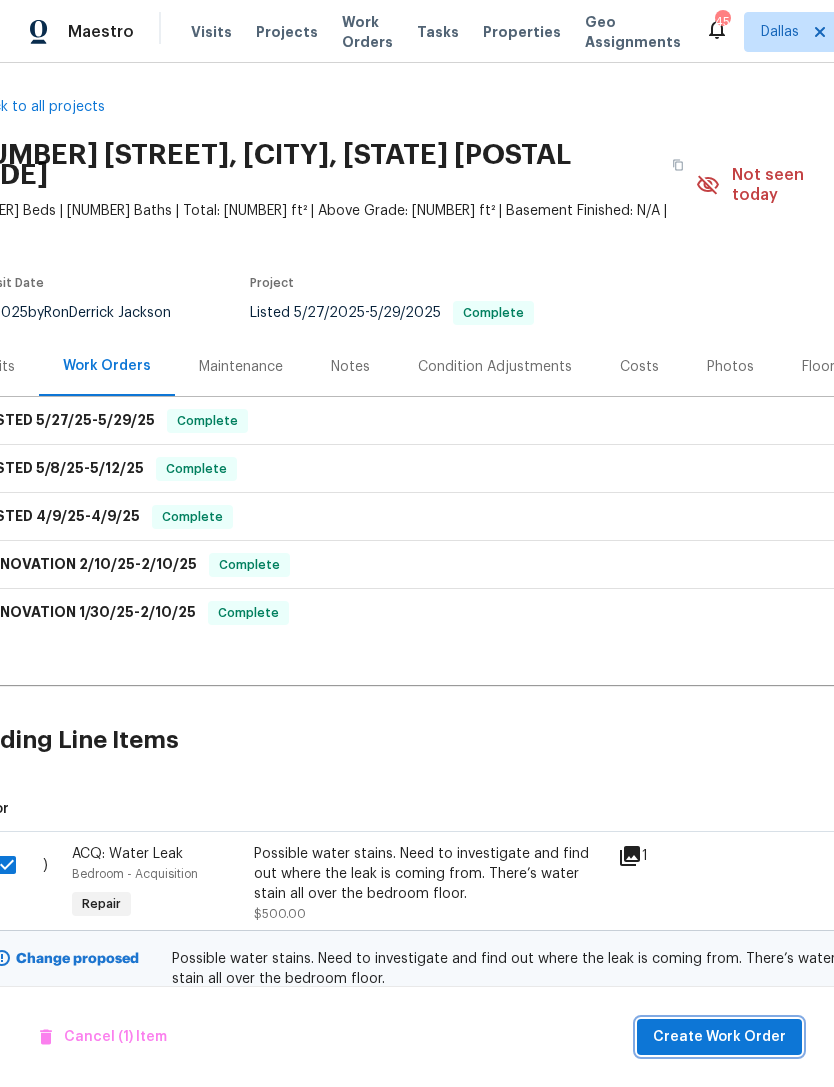 click on "Create Work Order" at bounding box center (719, 1037) 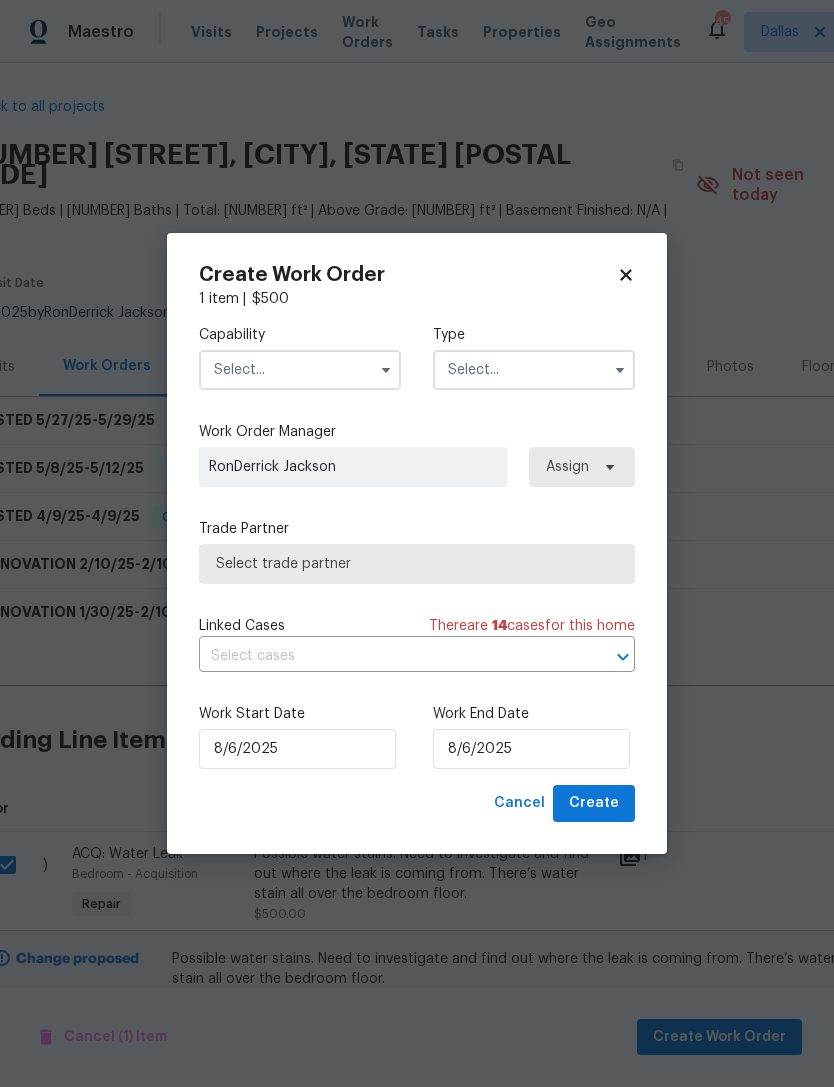 click at bounding box center [534, 370] 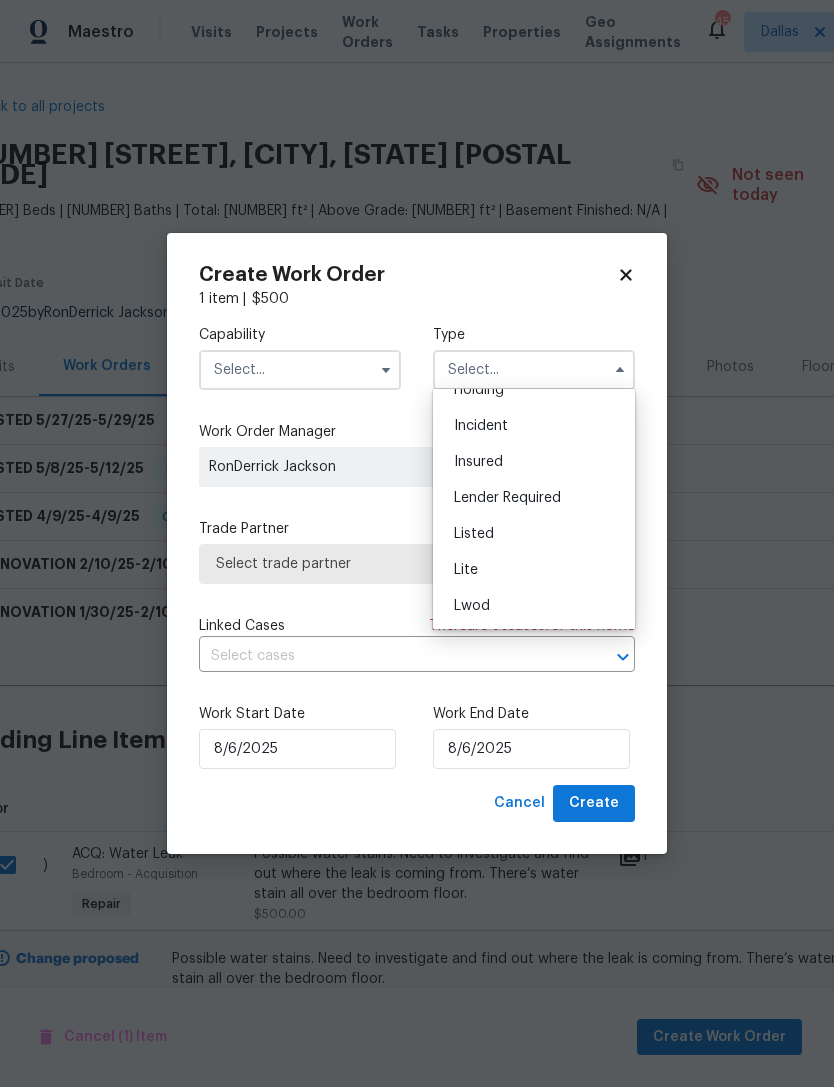 scroll, scrollTop: 93, scrollLeft: 0, axis: vertical 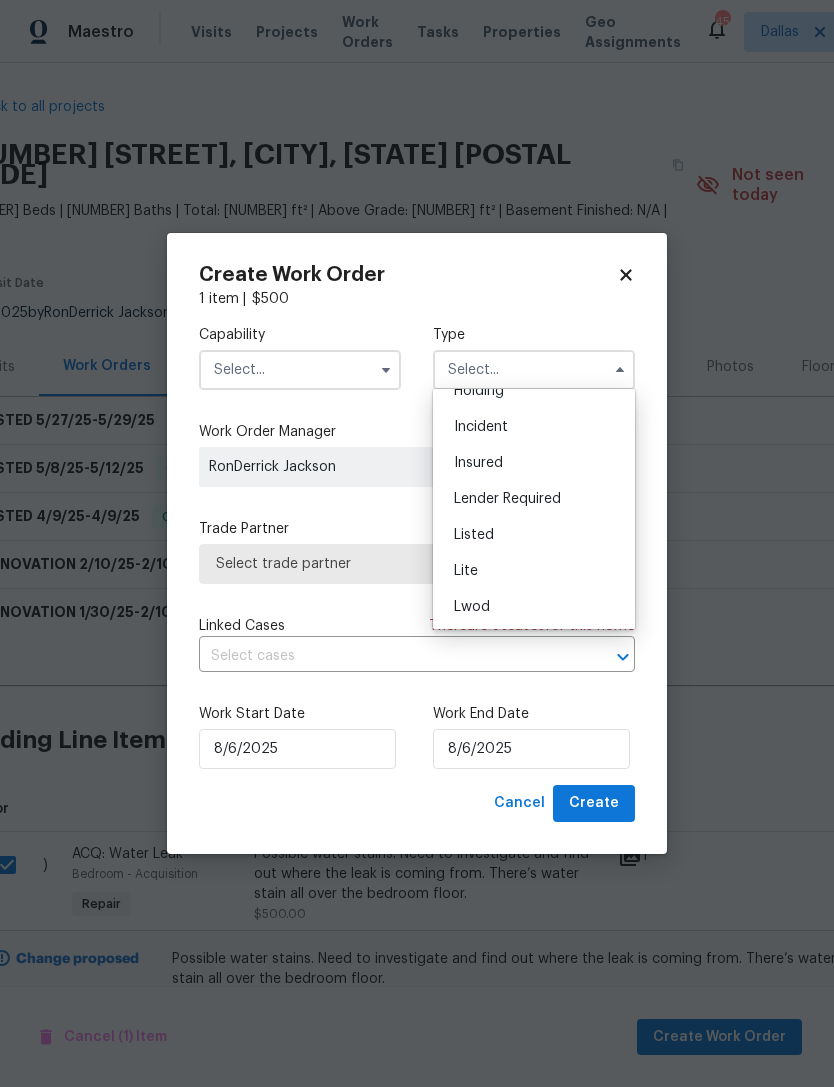 click on "Listed" at bounding box center (534, 535) 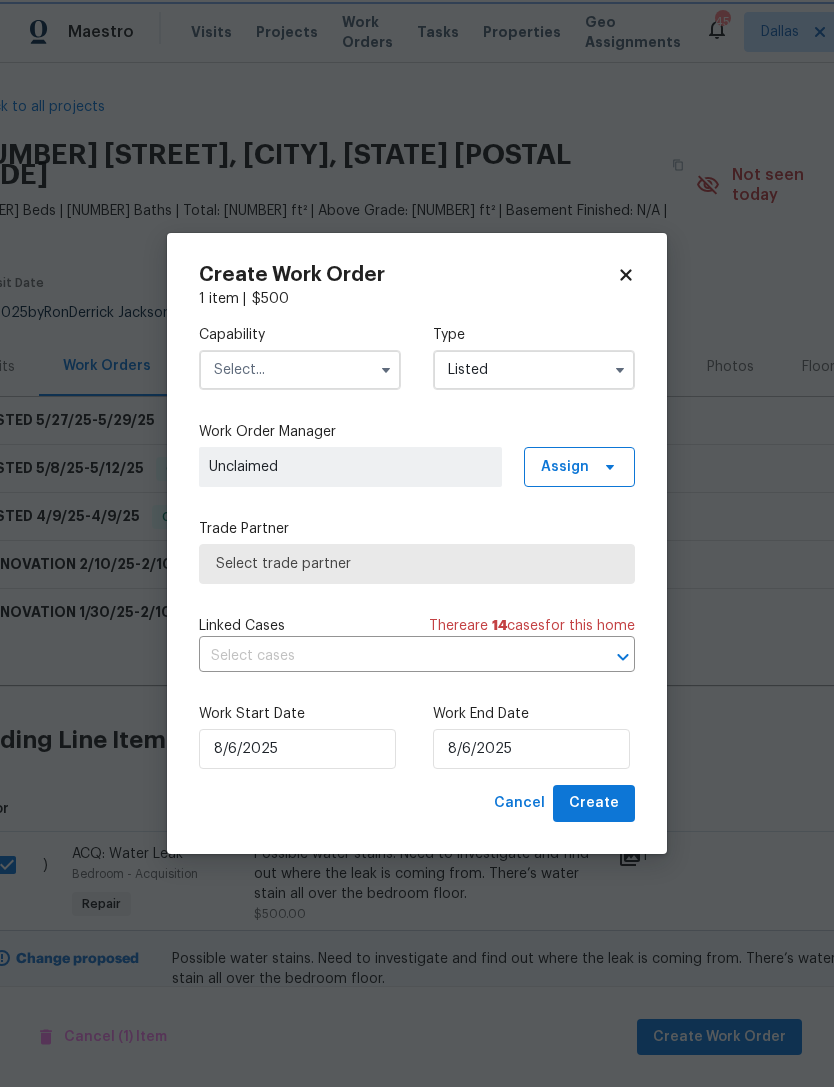 scroll, scrollTop: 0, scrollLeft: 0, axis: both 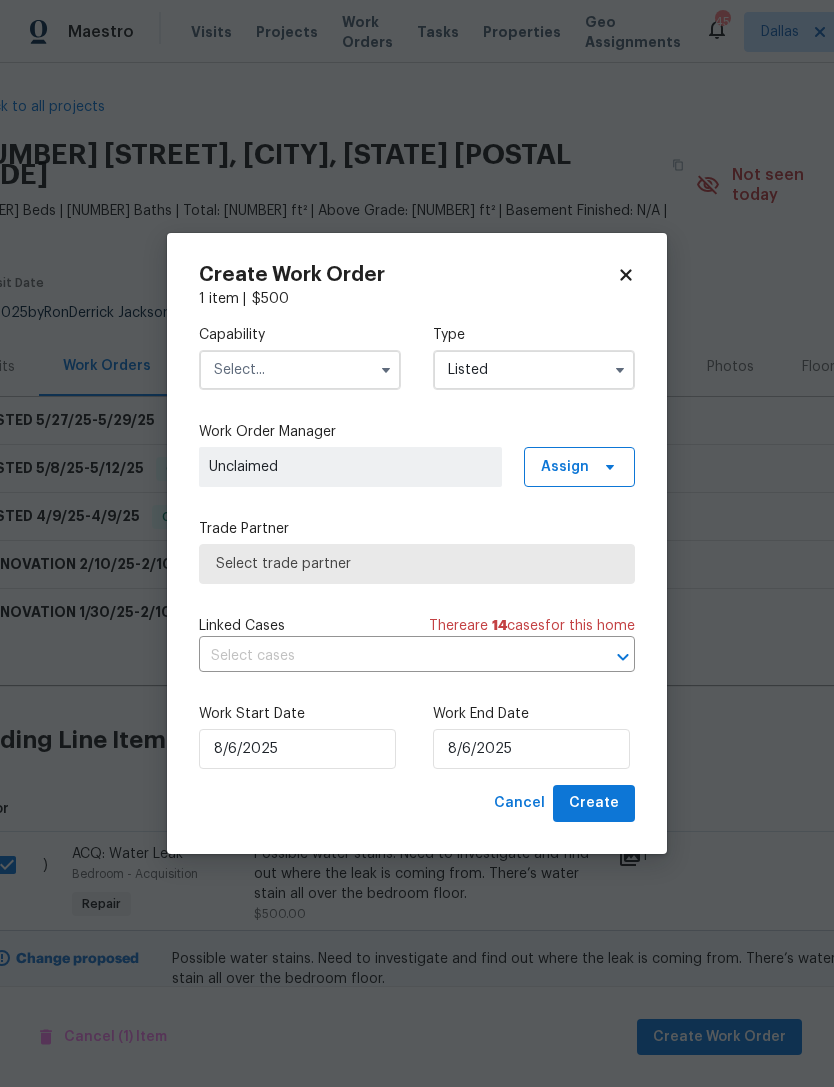 click 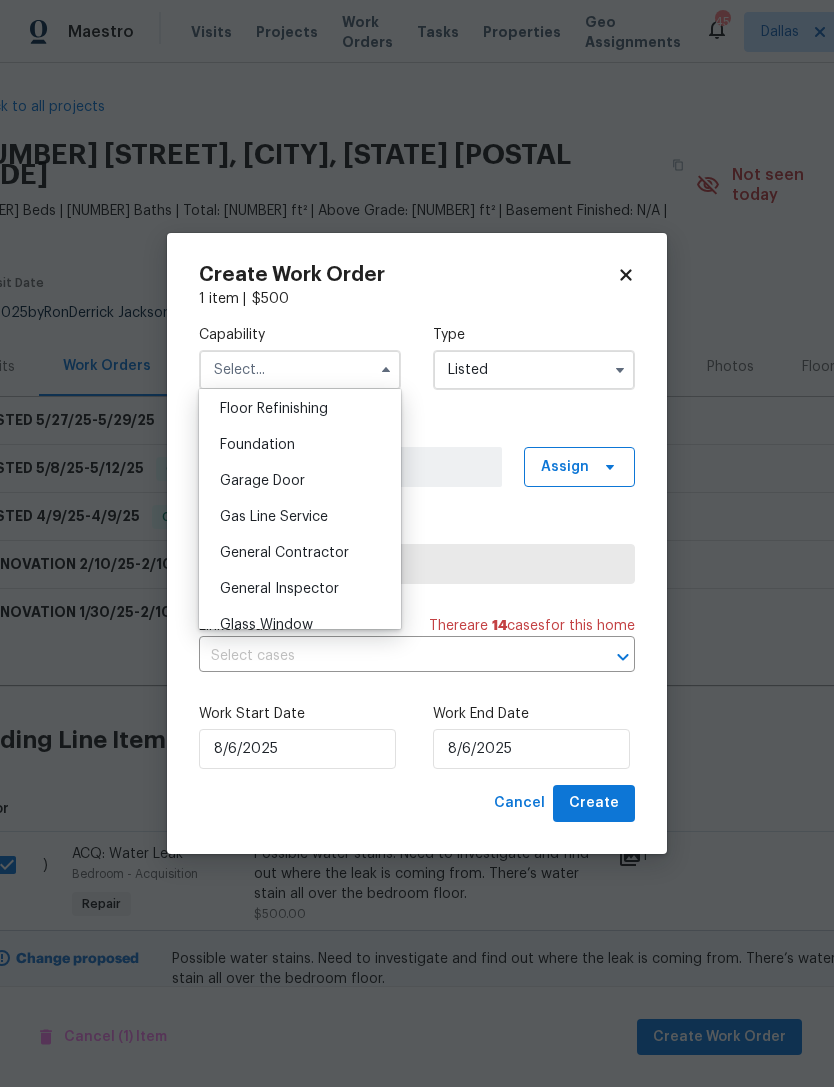 scroll, scrollTop: 817, scrollLeft: 0, axis: vertical 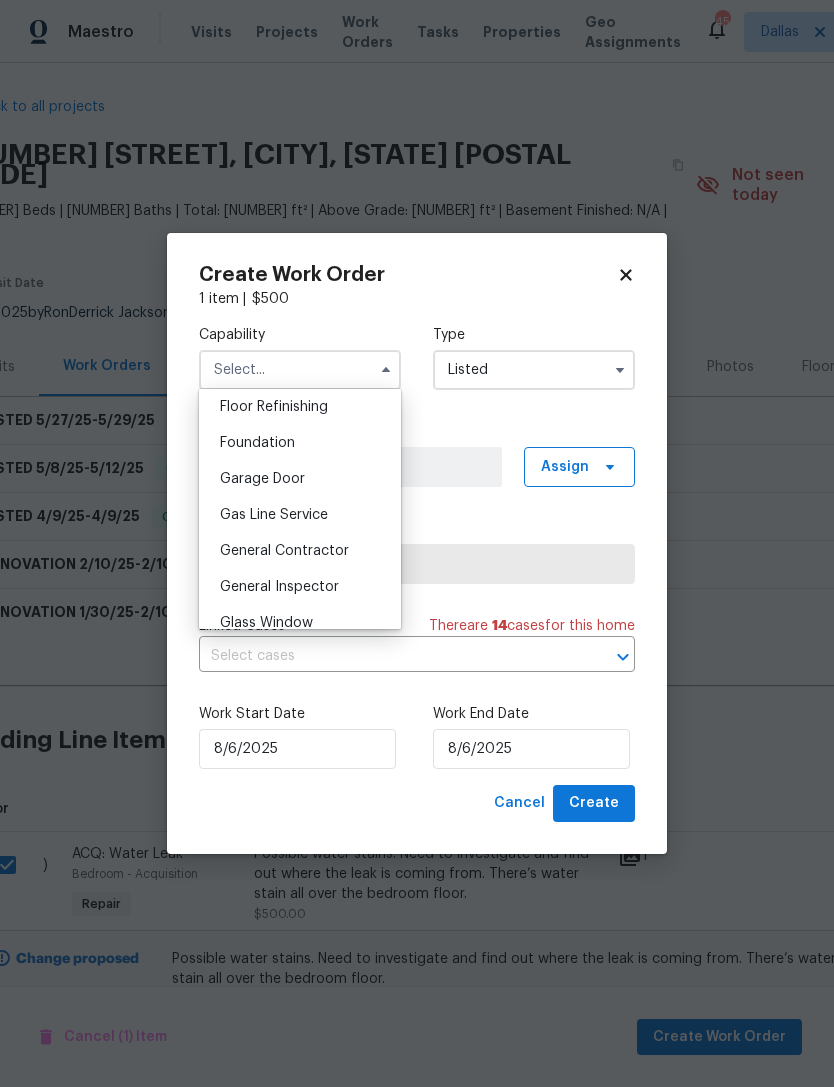click on "General Contractor" at bounding box center [300, 551] 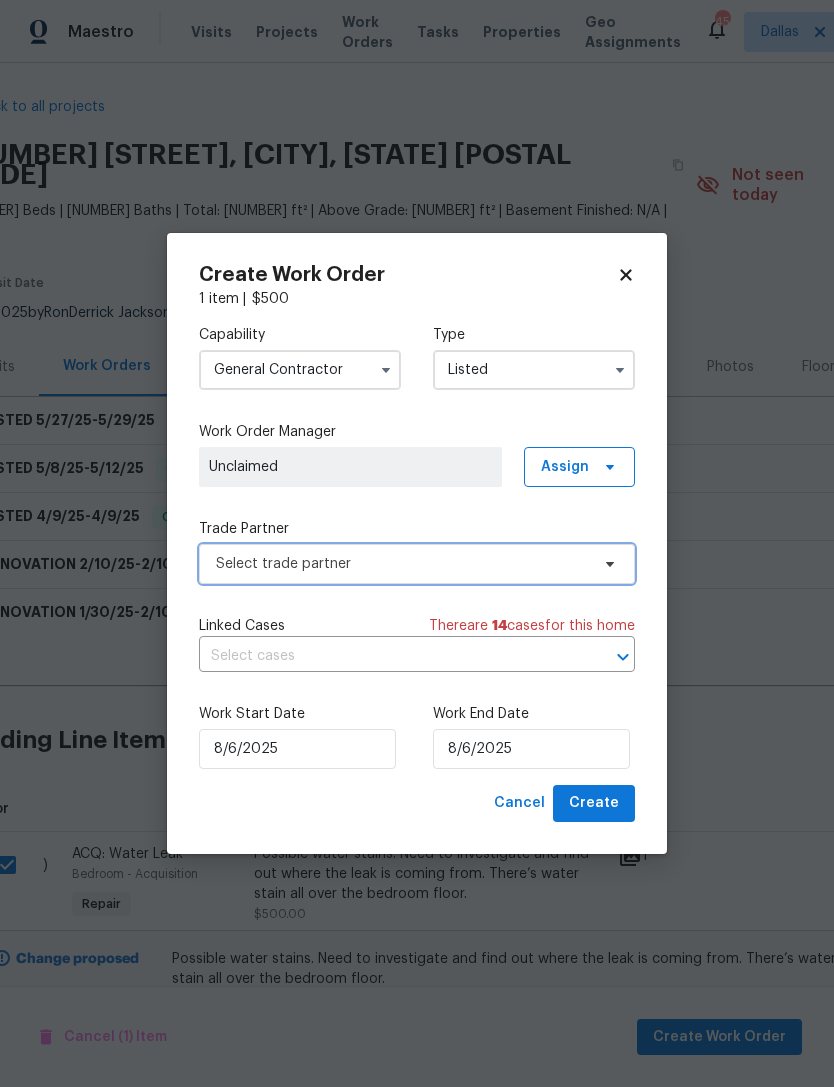 click 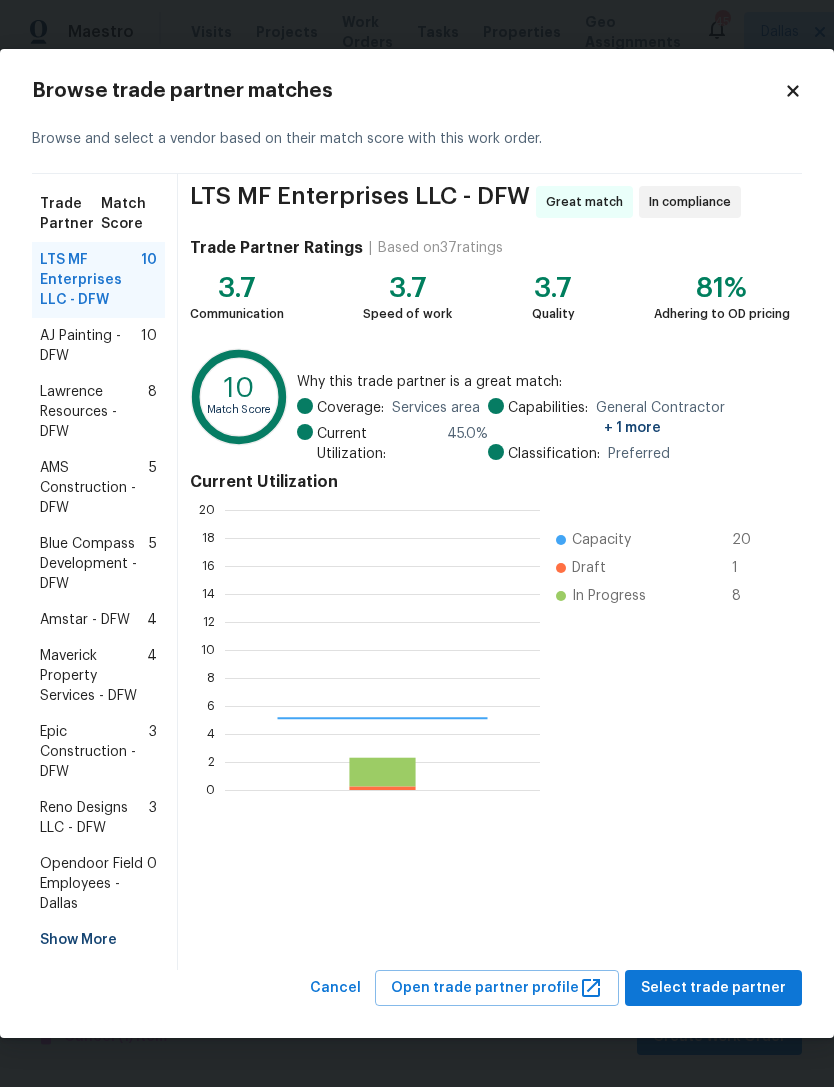 scroll, scrollTop: 2, scrollLeft: 2, axis: both 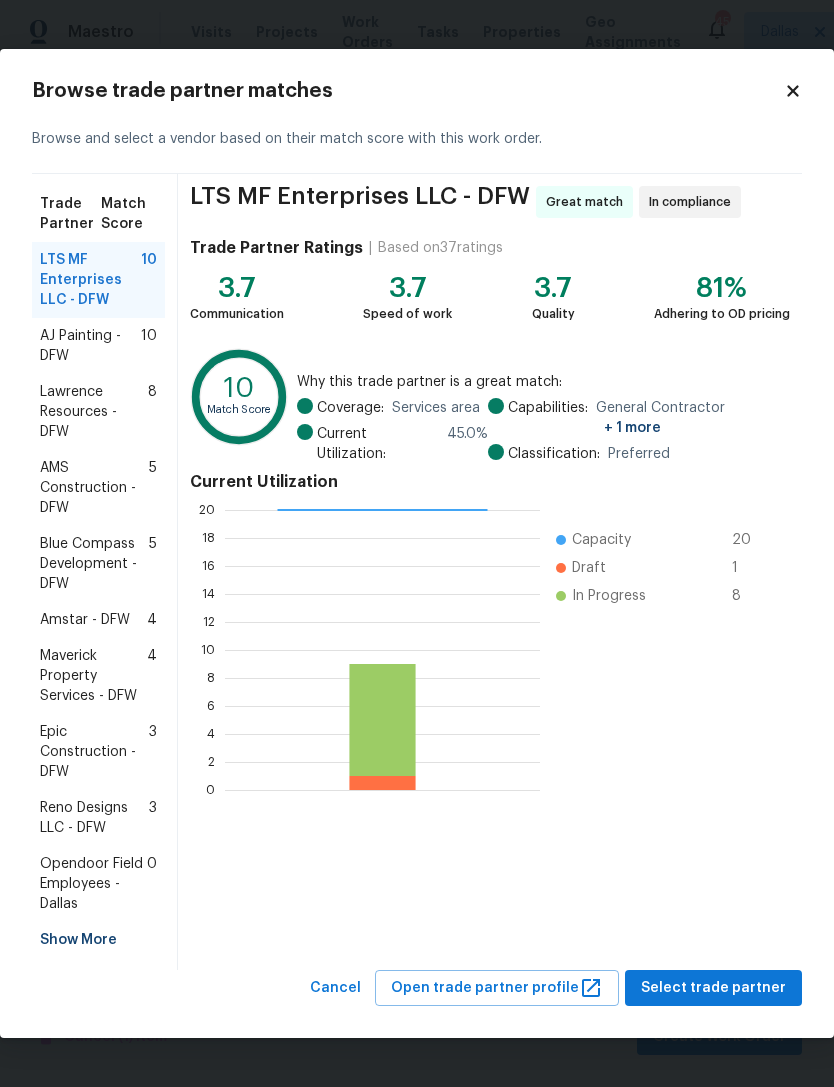 click on "AJ Painting - DFW" at bounding box center (90, 346) 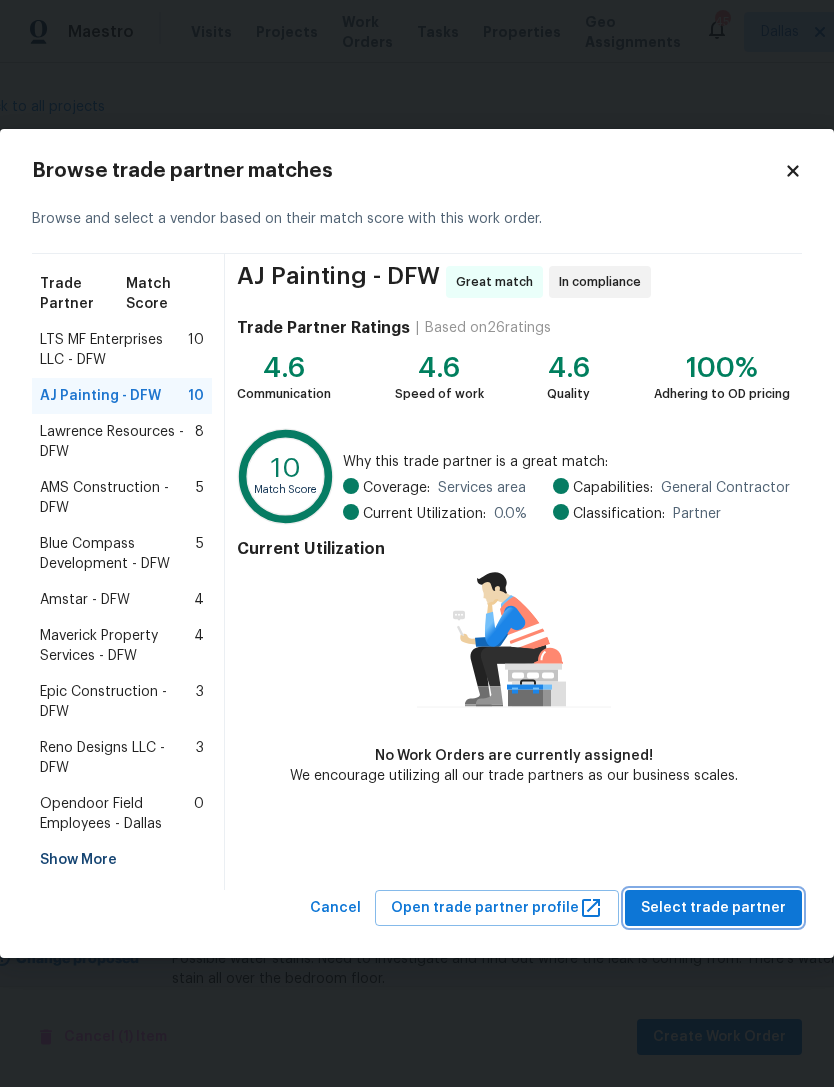 click on "Select trade partner" at bounding box center [713, 908] 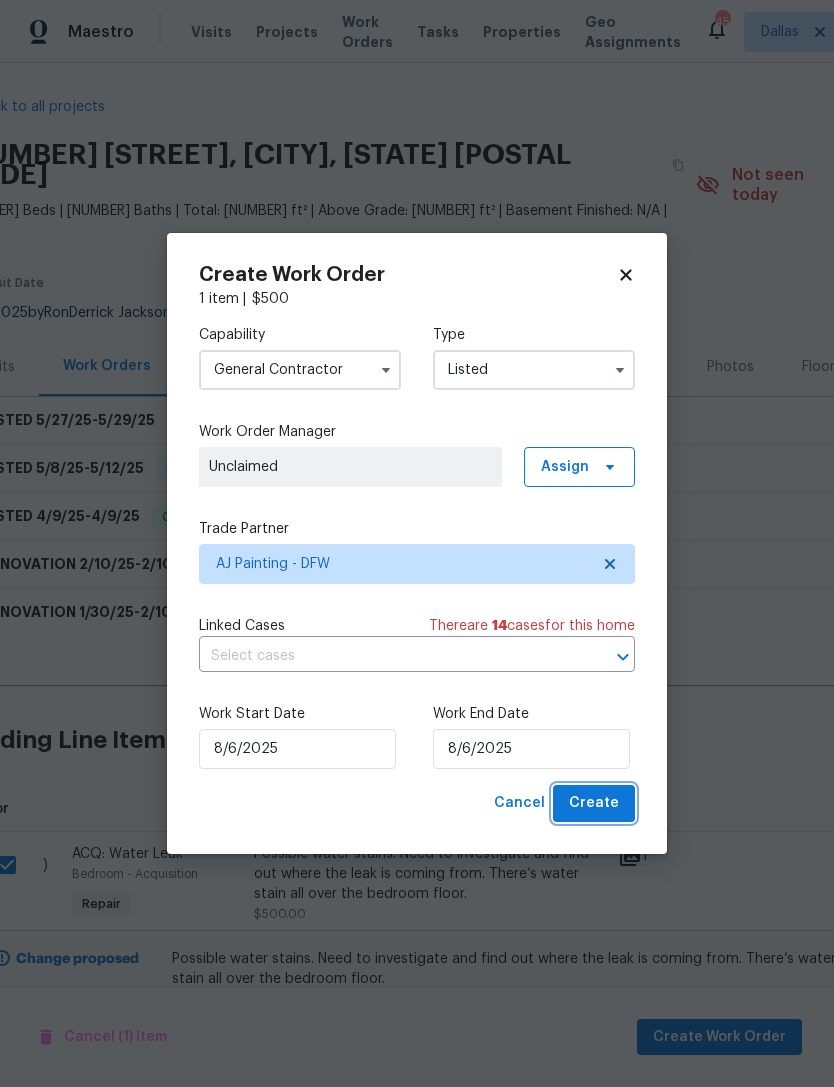 click on "Create" at bounding box center (594, 803) 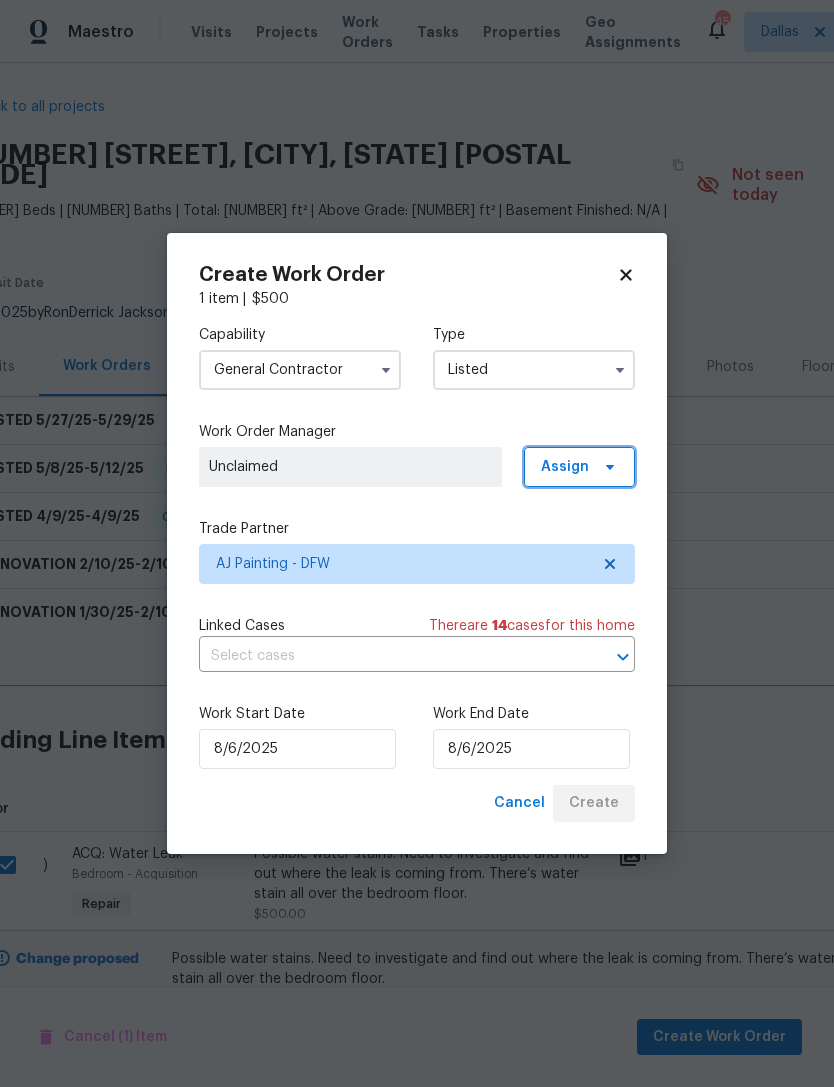 click on "Assign" at bounding box center (579, 467) 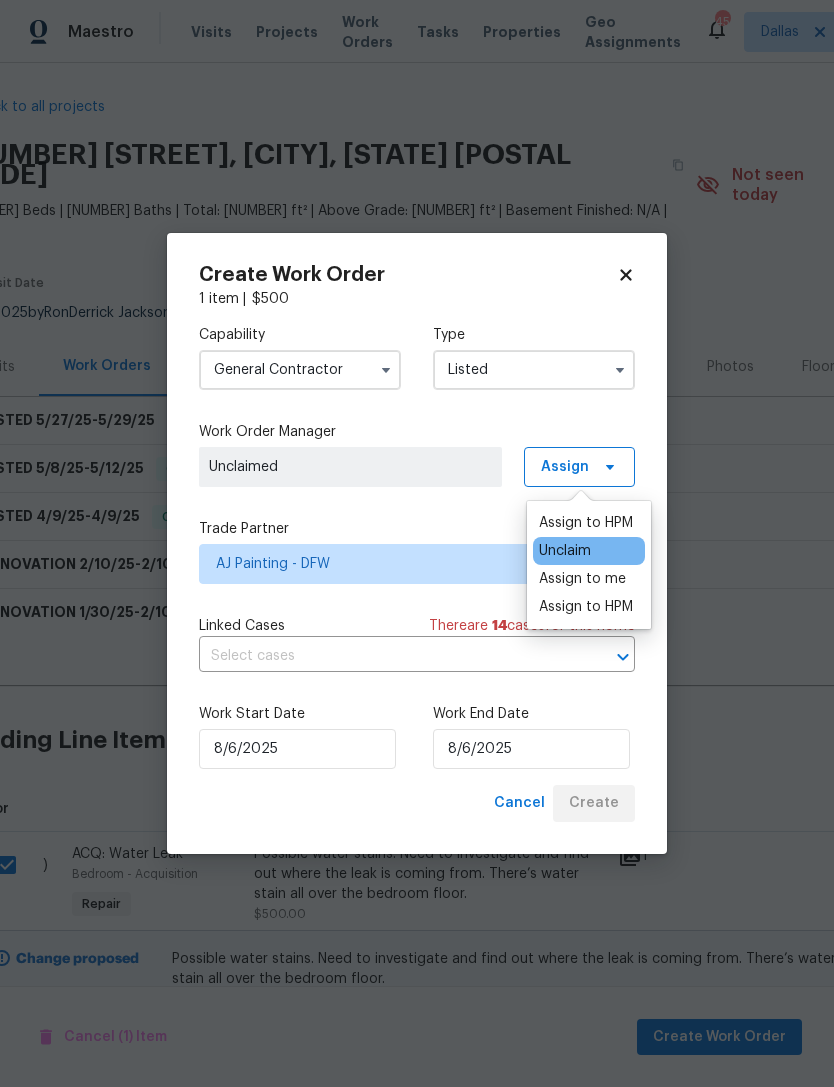 checkbox on "false" 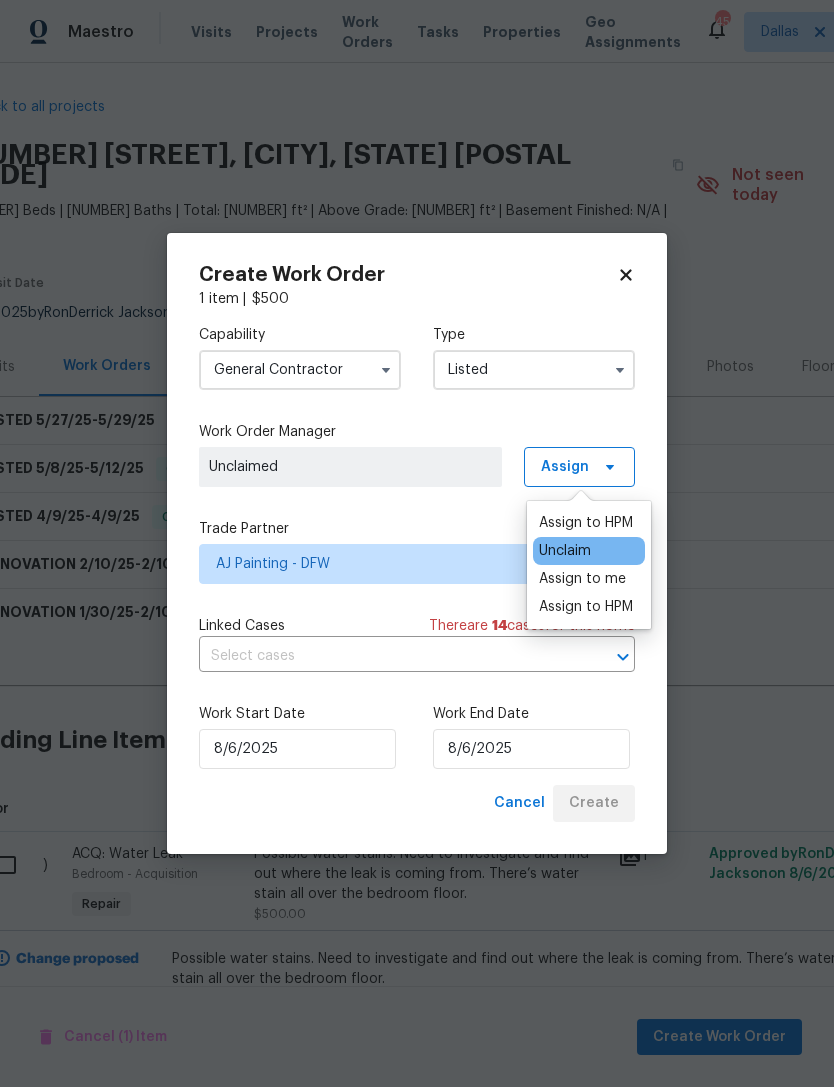 click on "Assign to HPM" at bounding box center (586, 523) 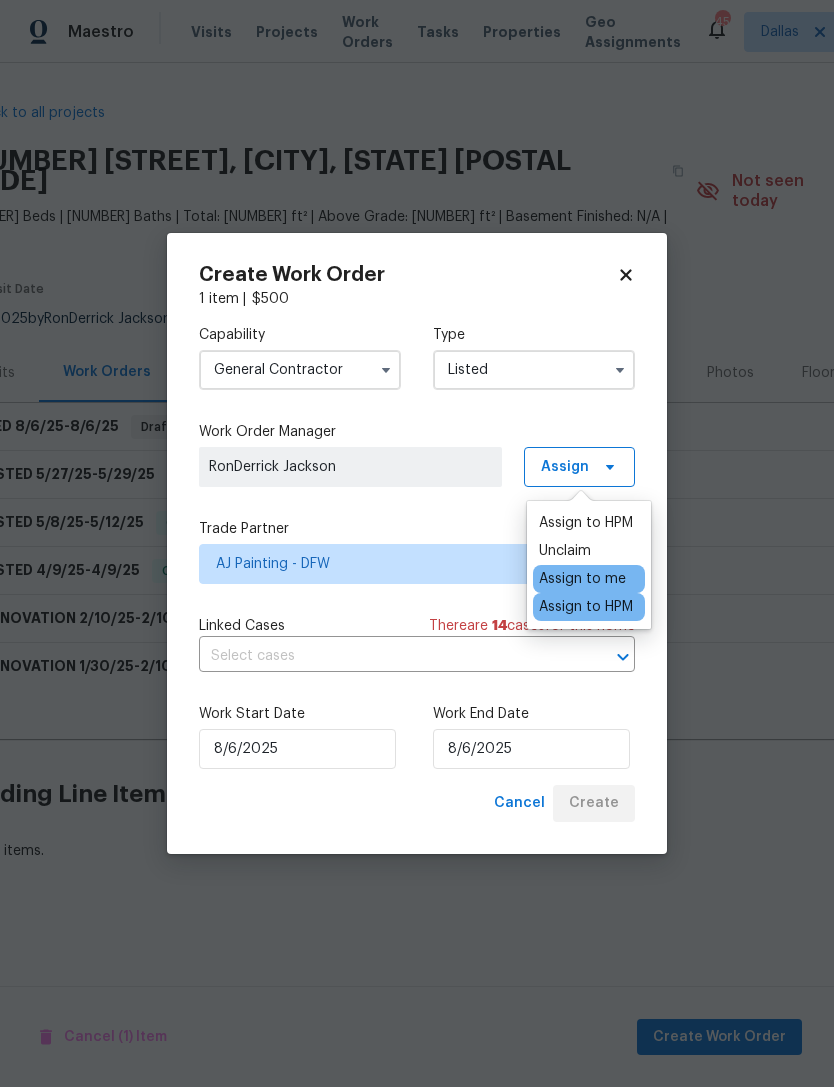 scroll, scrollTop: 0, scrollLeft: 44, axis: horizontal 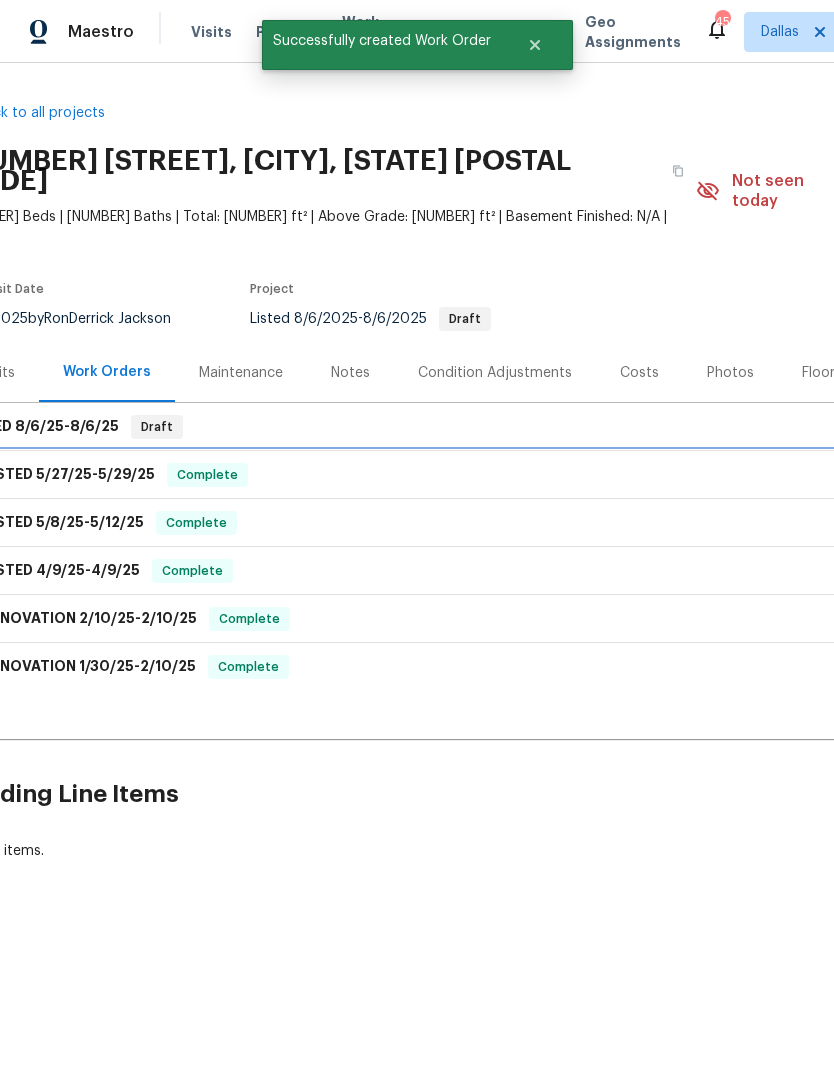 click on "LISTED   5/27/25  -  5/29/25 Complete" at bounding box center (521, 475) 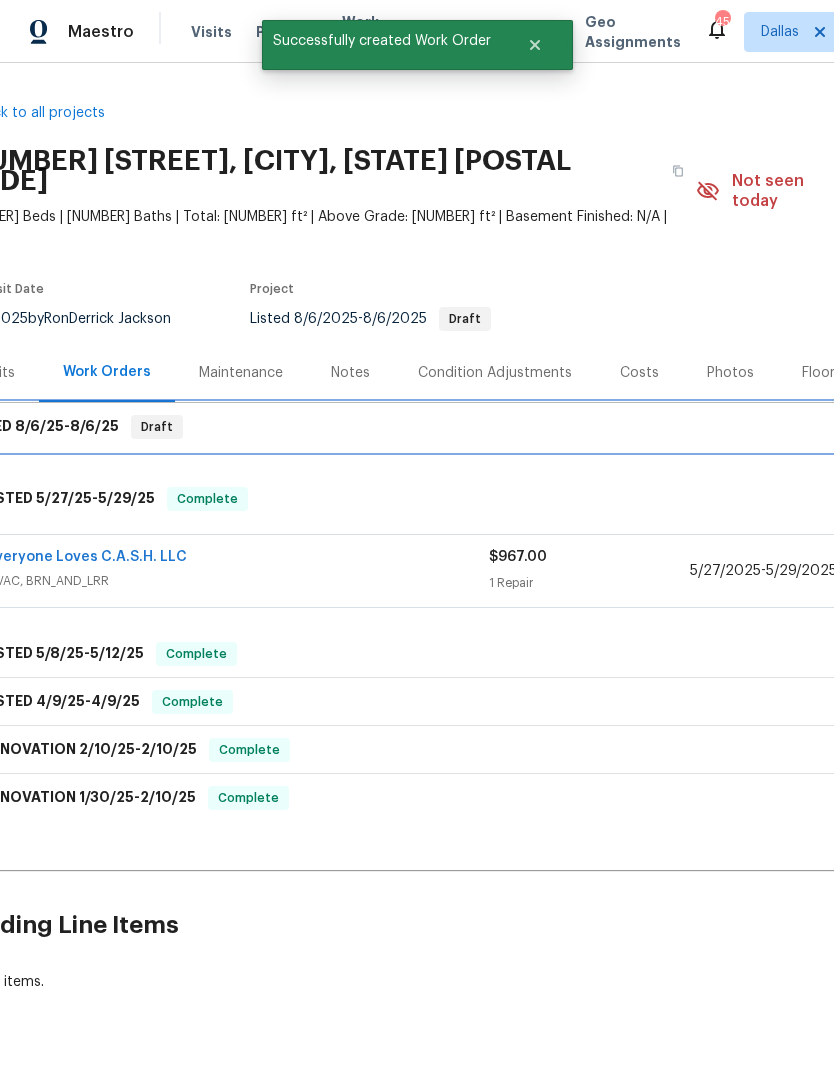 click on "LISTED   8/6/25  -  8/6/25 Draft" at bounding box center (521, 427) 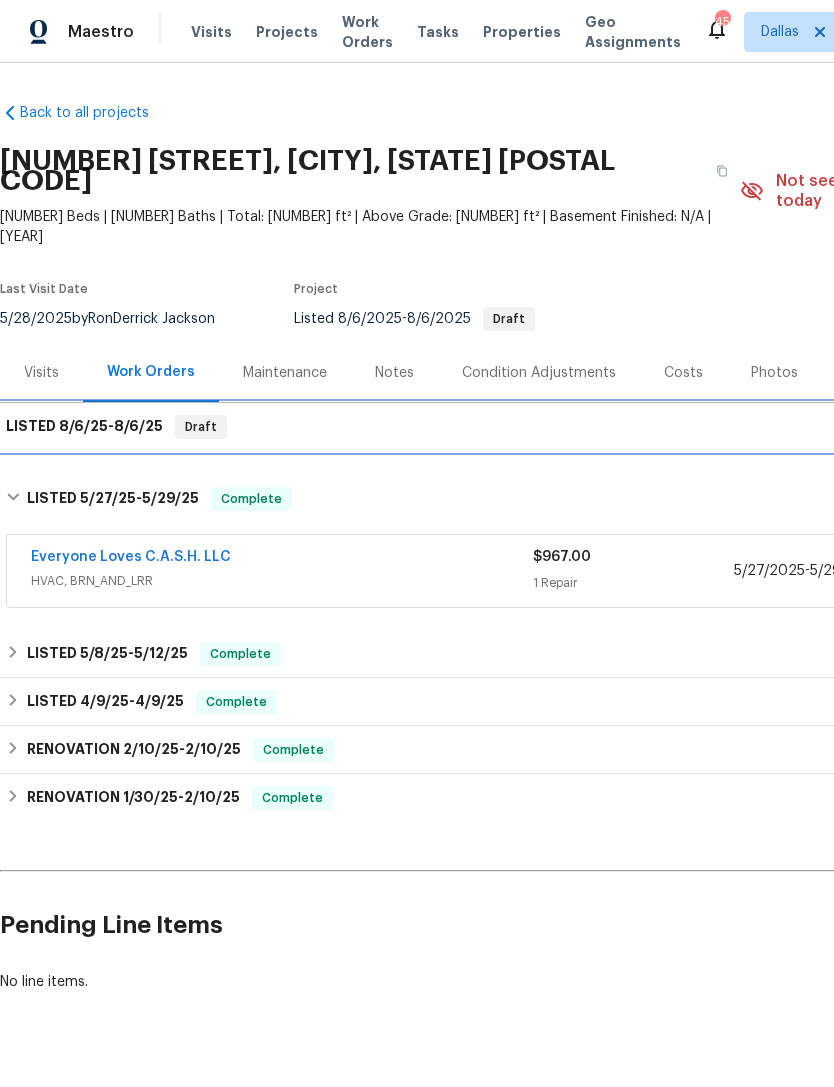 scroll, scrollTop: 0, scrollLeft: 0, axis: both 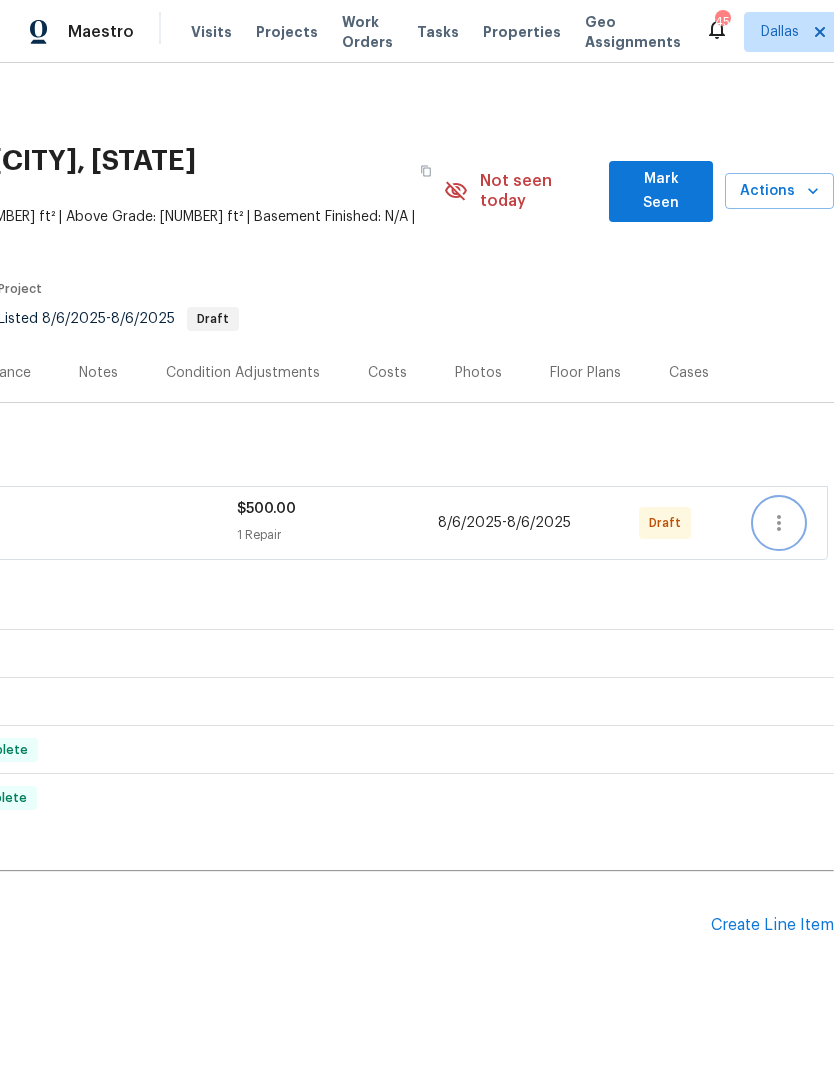 click 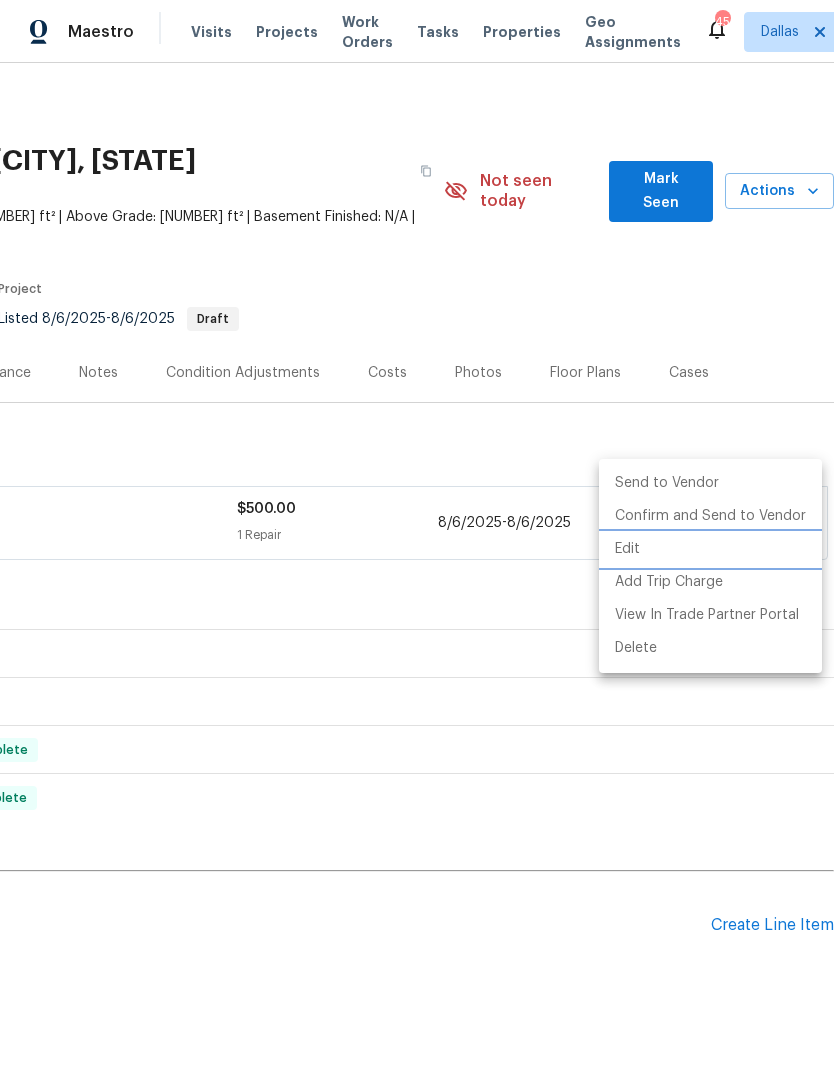 click on "Edit" at bounding box center [710, 549] 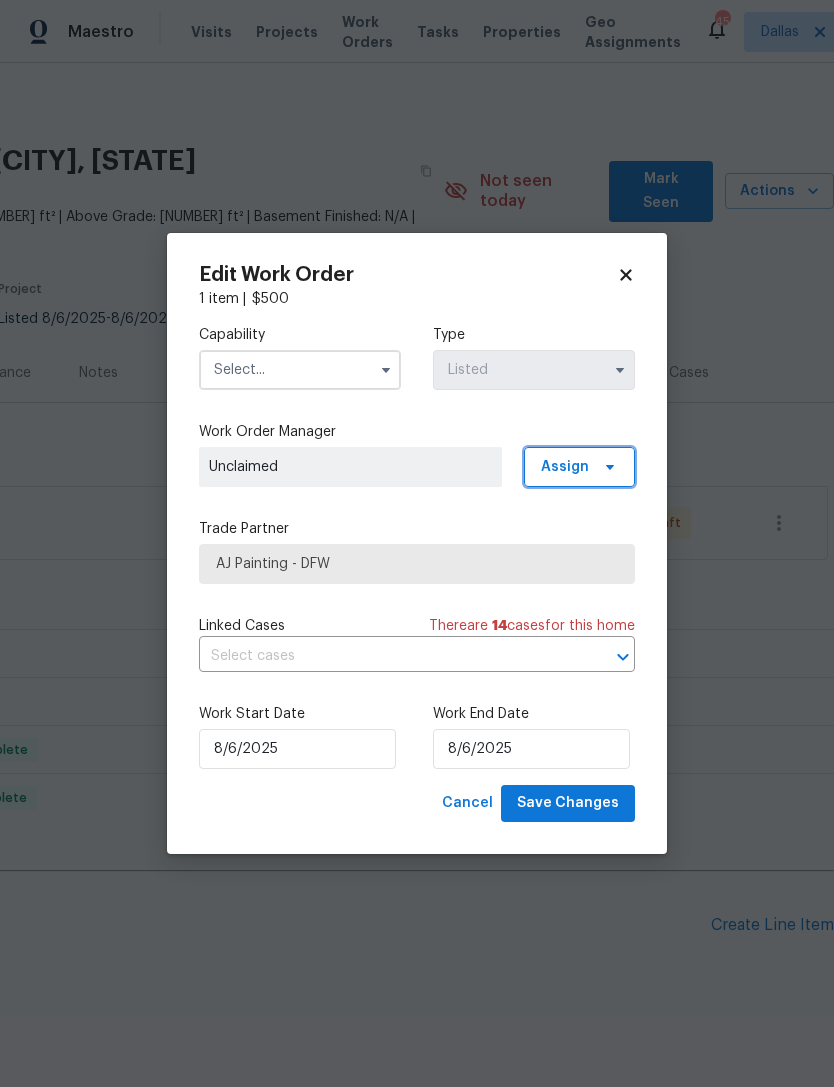click 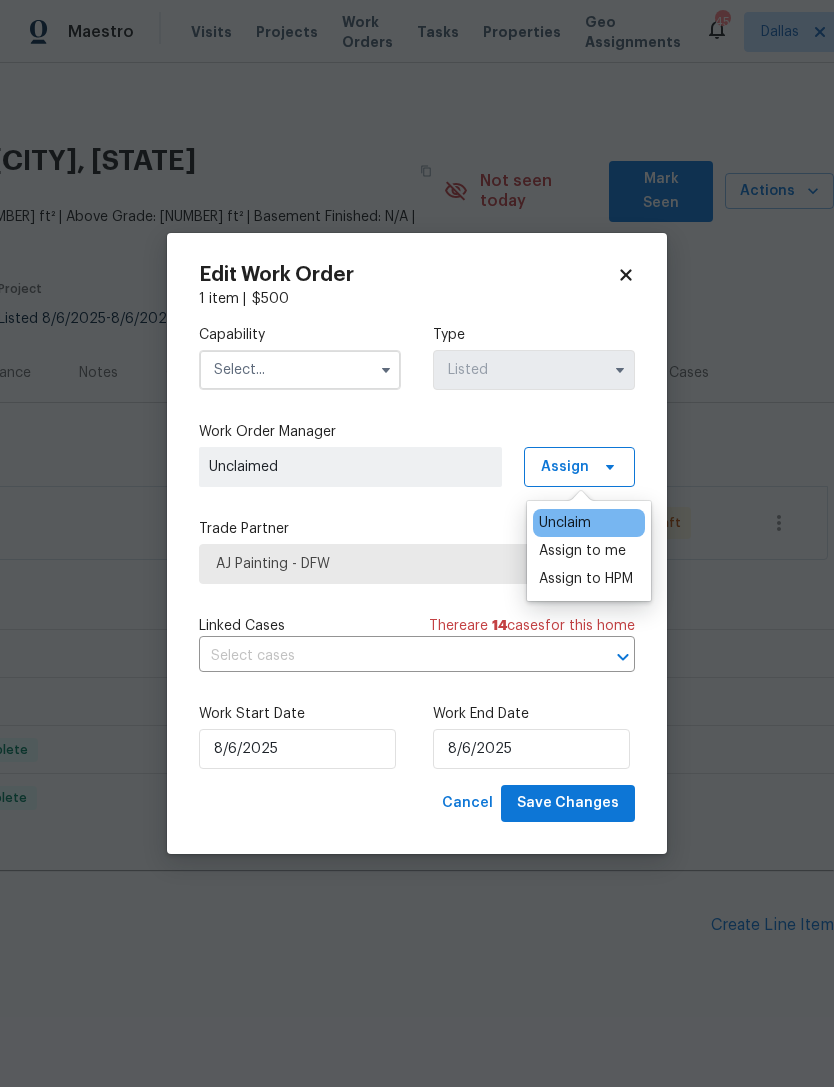 click on "Assign to me" at bounding box center [582, 551] 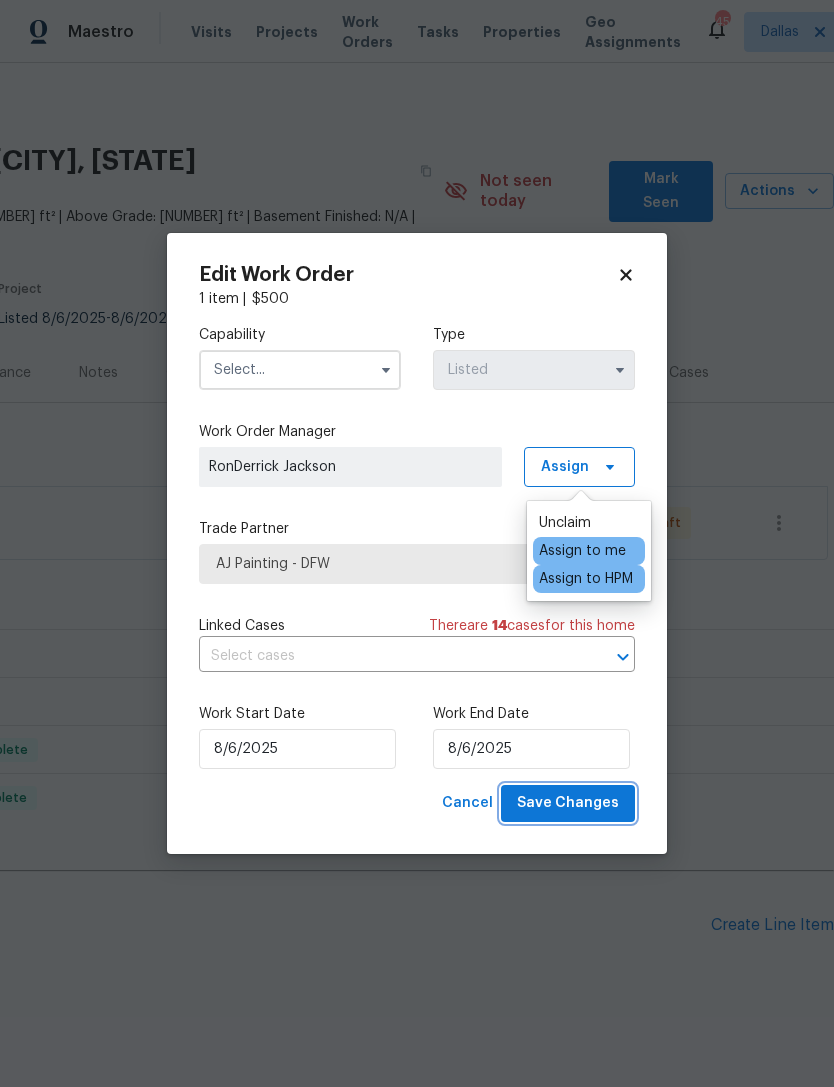 click on "Save Changes" at bounding box center (568, 803) 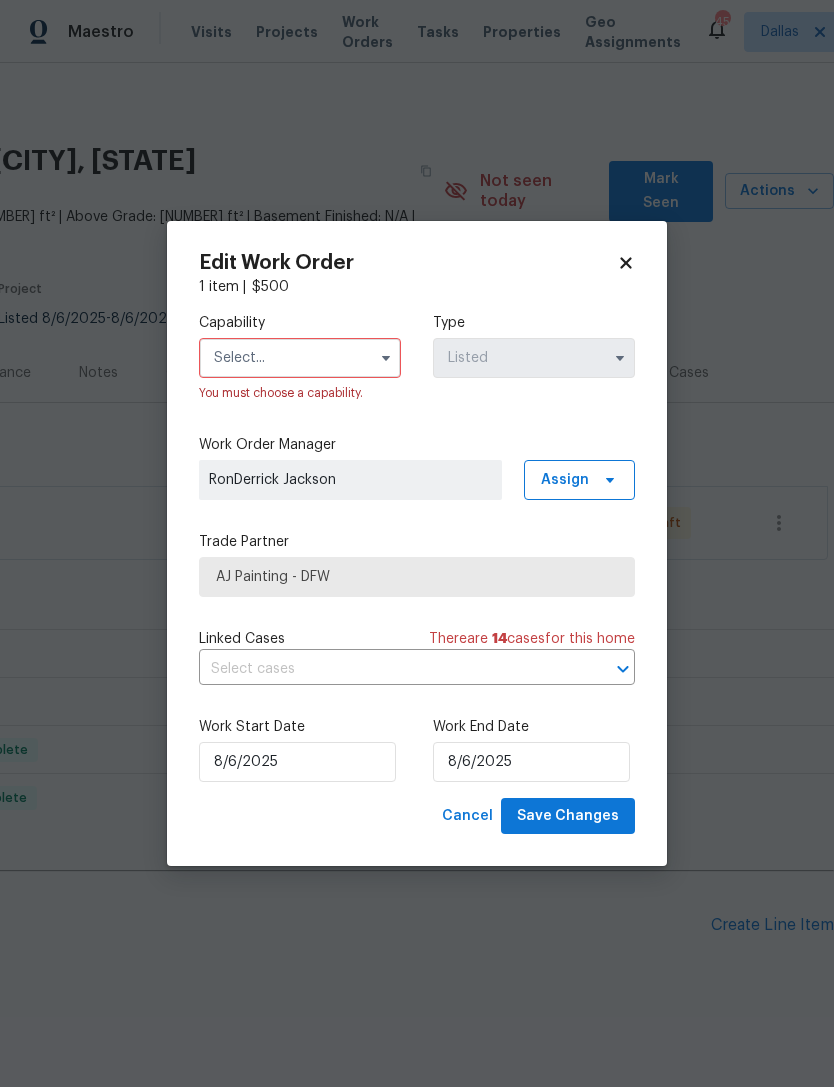 click at bounding box center (300, 358) 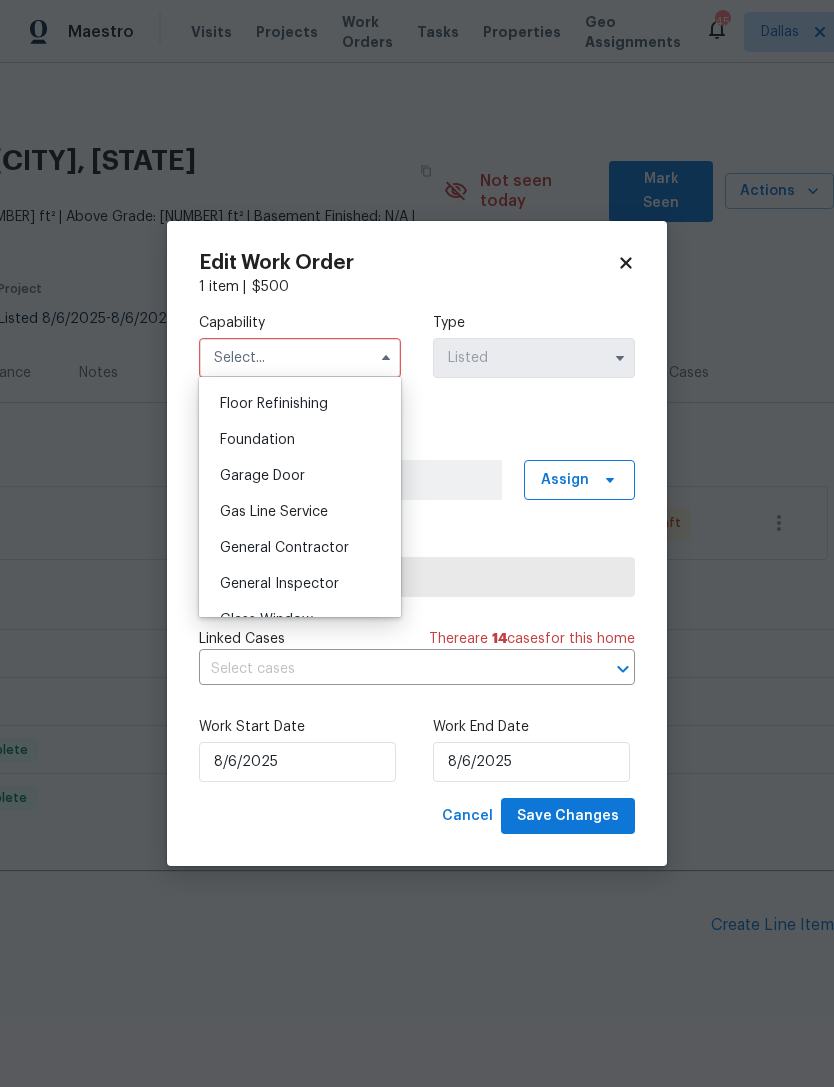 scroll, scrollTop: 810, scrollLeft: 0, axis: vertical 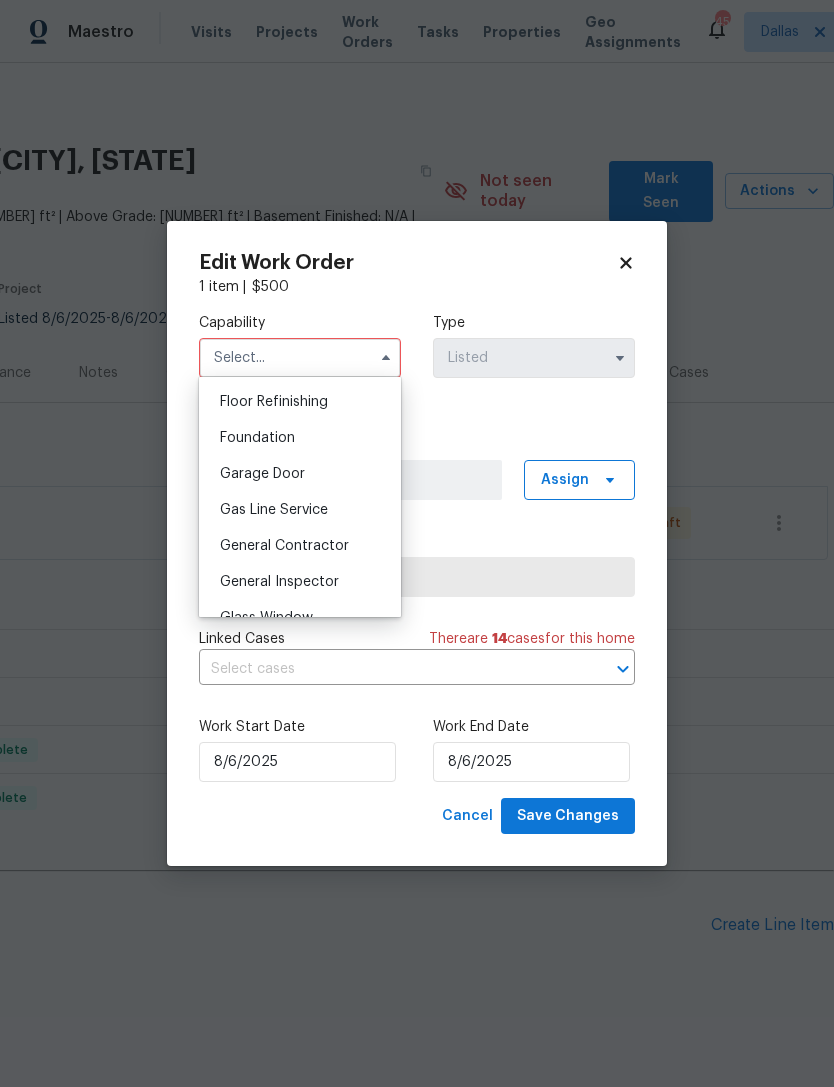 click on "General Contractor" at bounding box center [284, 546] 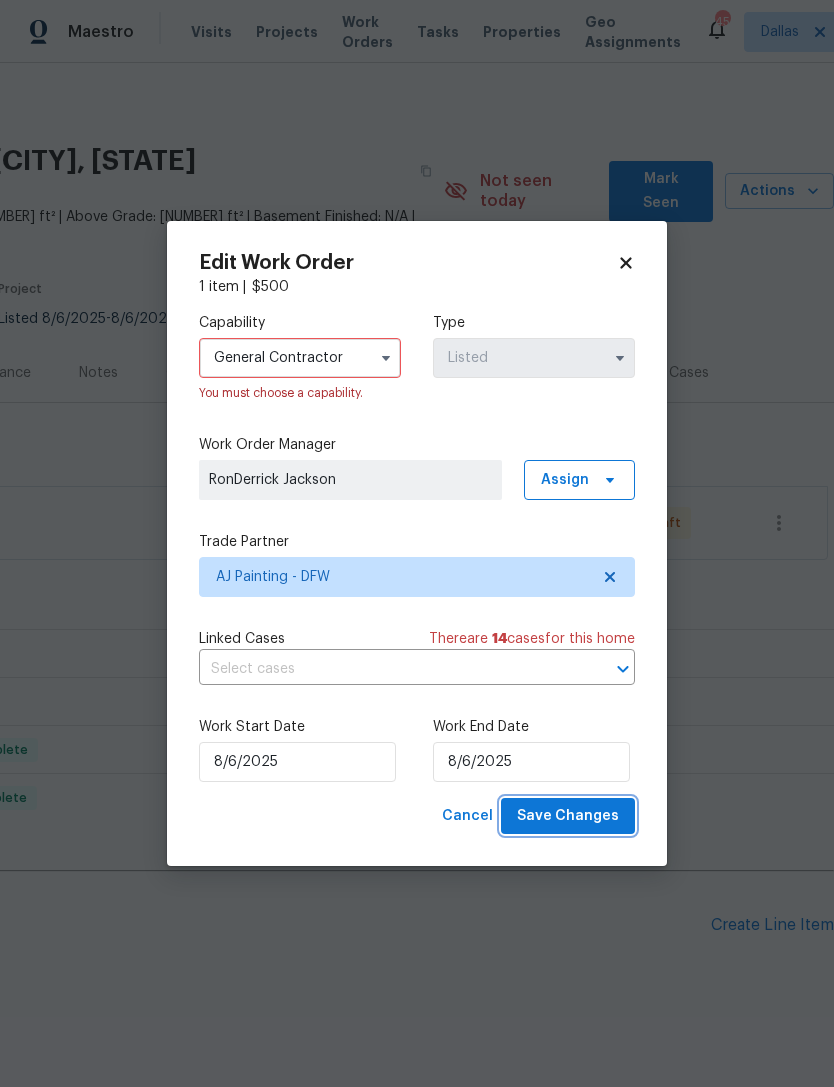 click on "Save Changes" at bounding box center (568, 816) 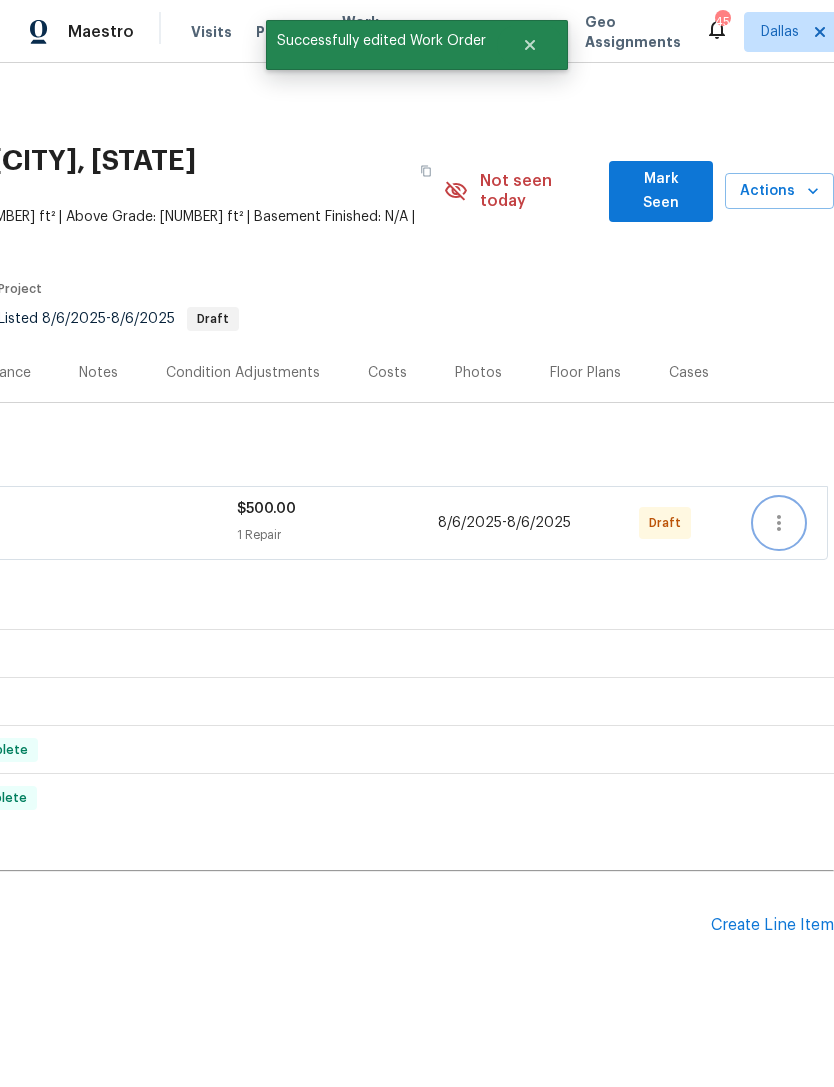 click at bounding box center (779, 523) 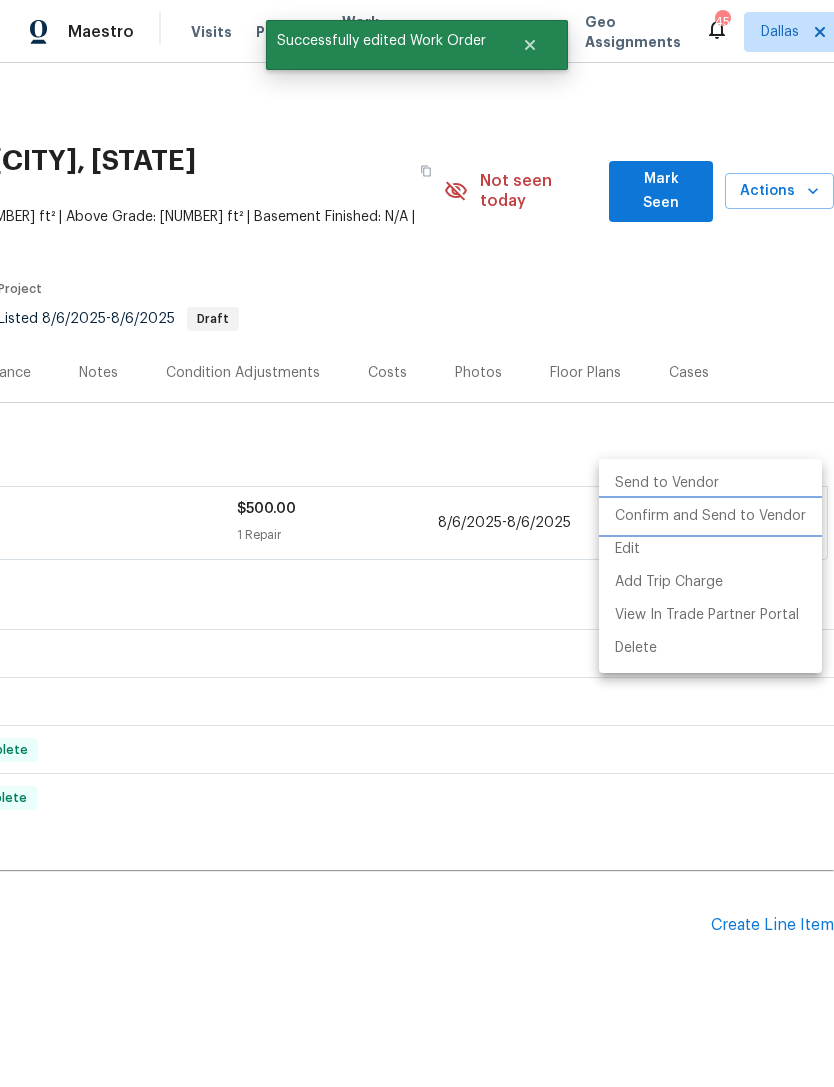 click on "Confirm and Send to Vendor" at bounding box center (710, 516) 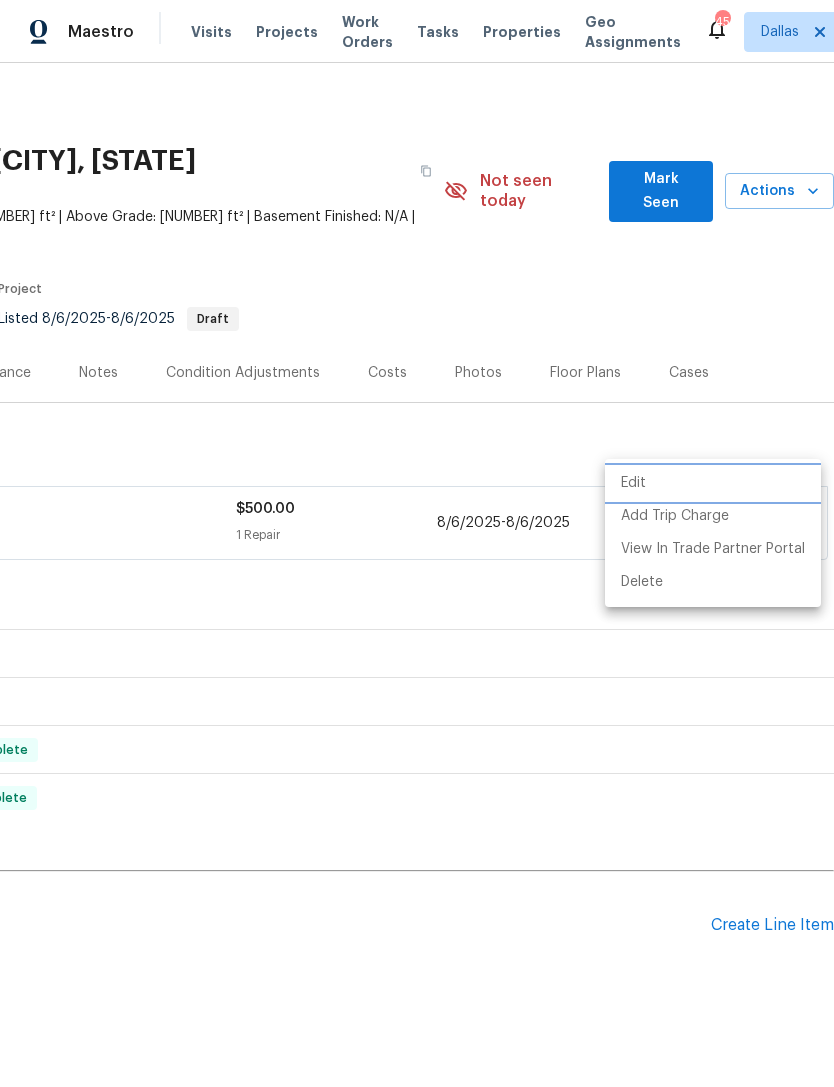 click on "Edit" at bounding box center [713, 483] 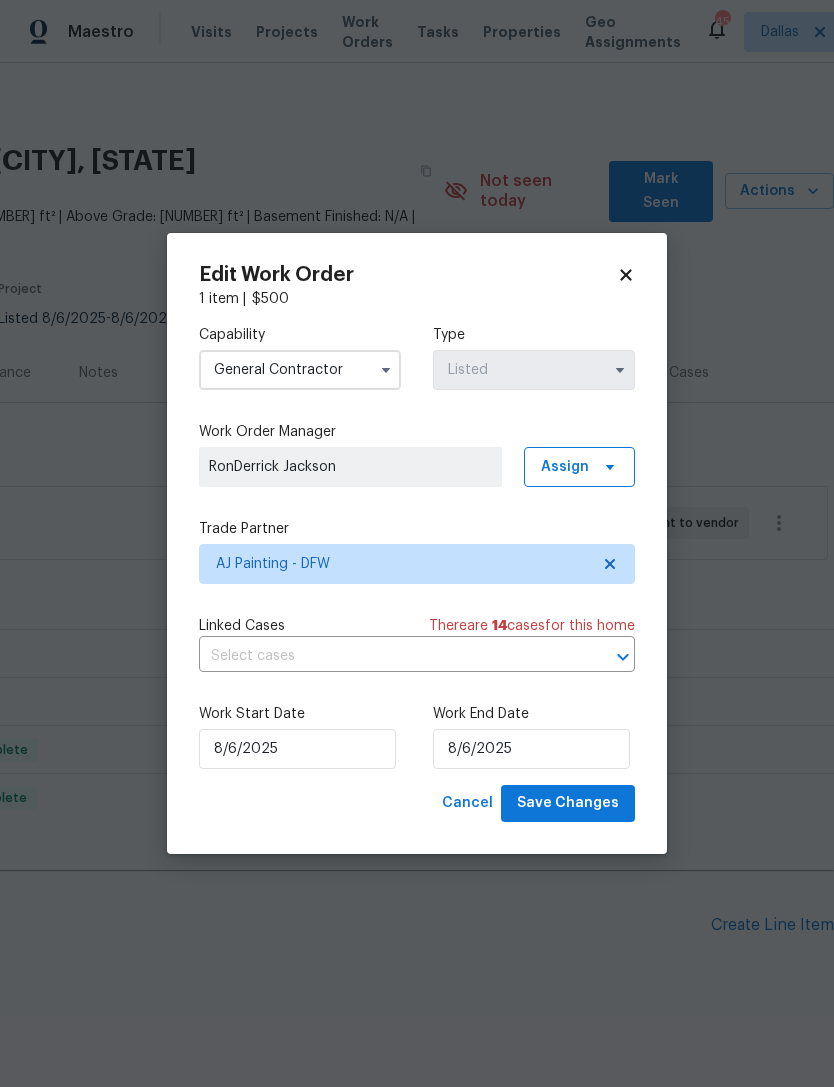 click 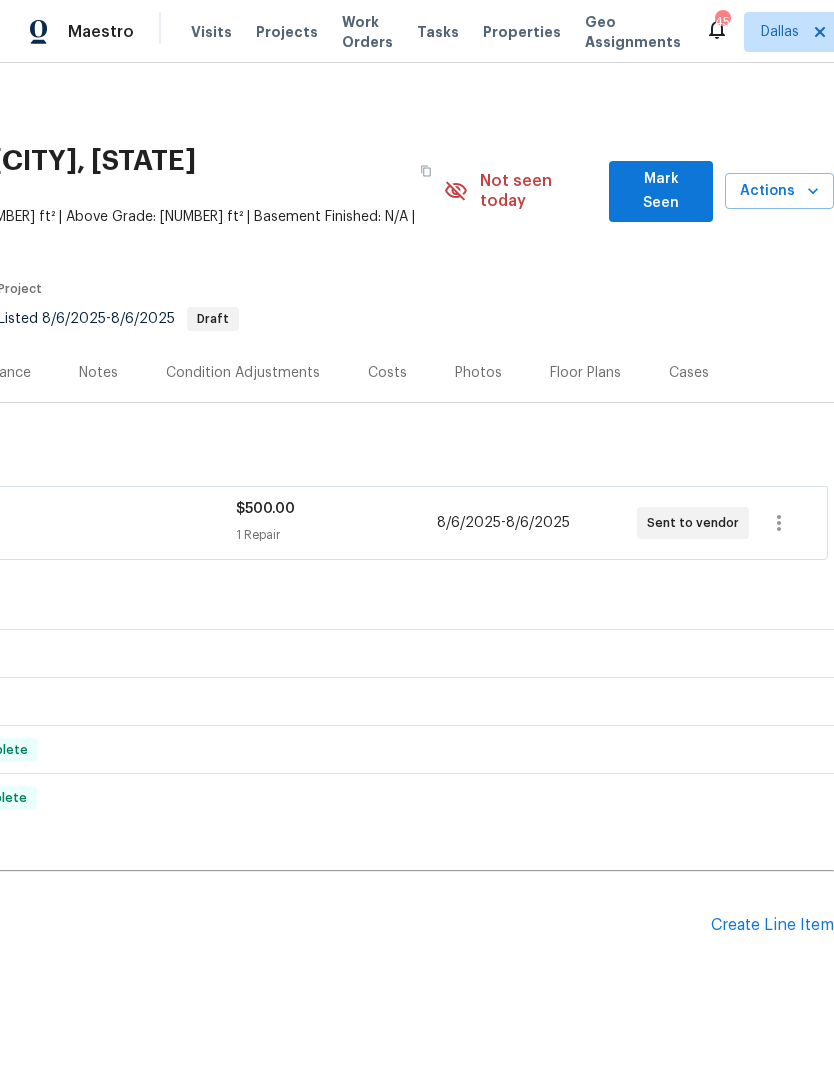 click on "$500.00 1 Repair" at bounding box center [336, 523] 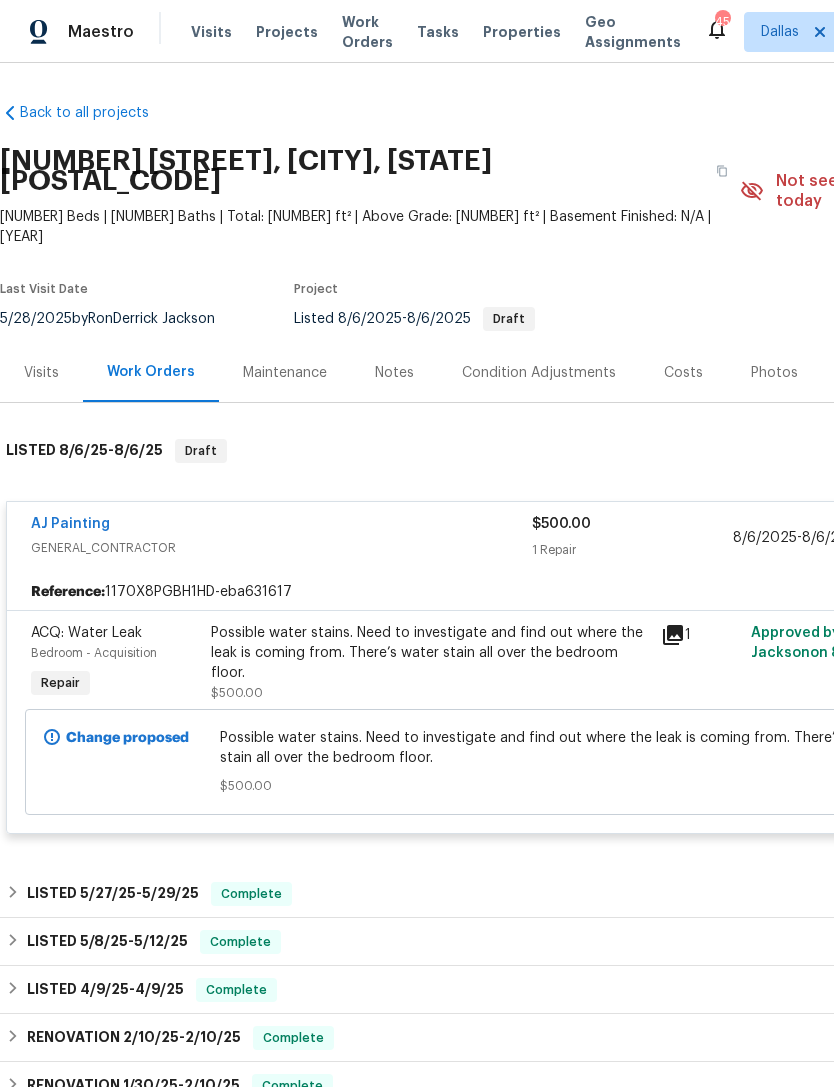 scroll, scrollTop: 0, scrollLeft: 0, axis: both 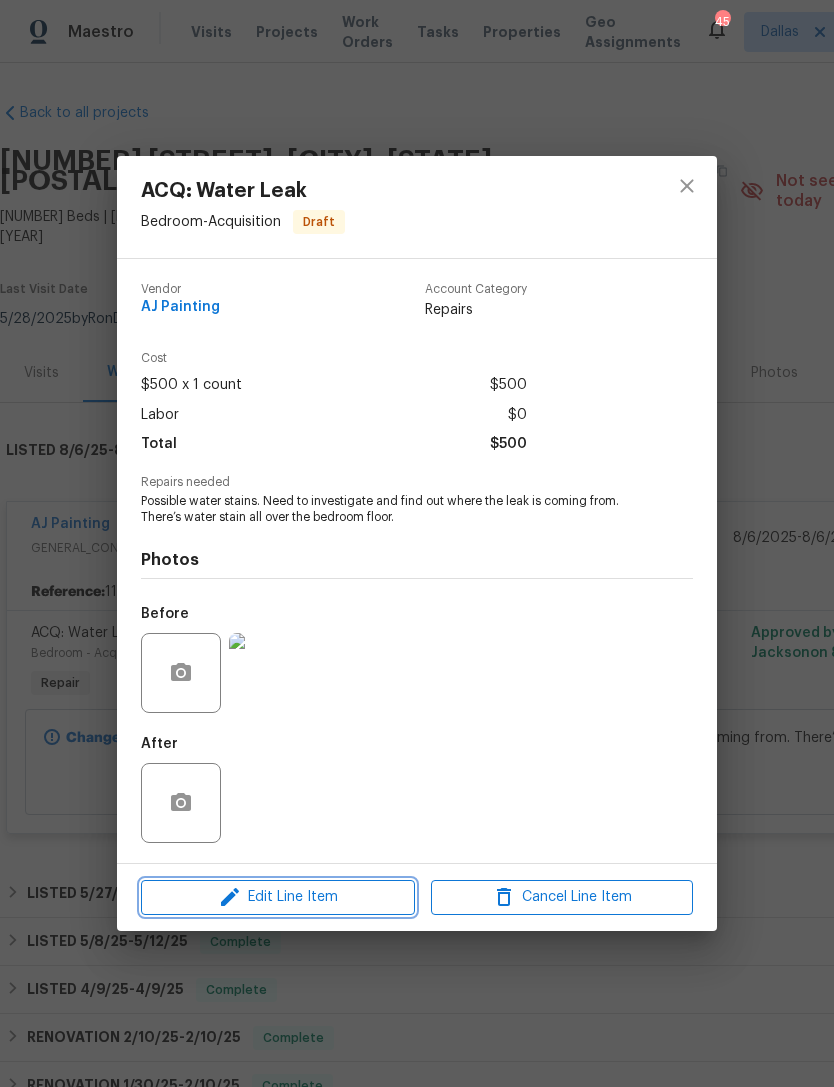 click on "Edit Line Item" at bounding box center (278, 897) 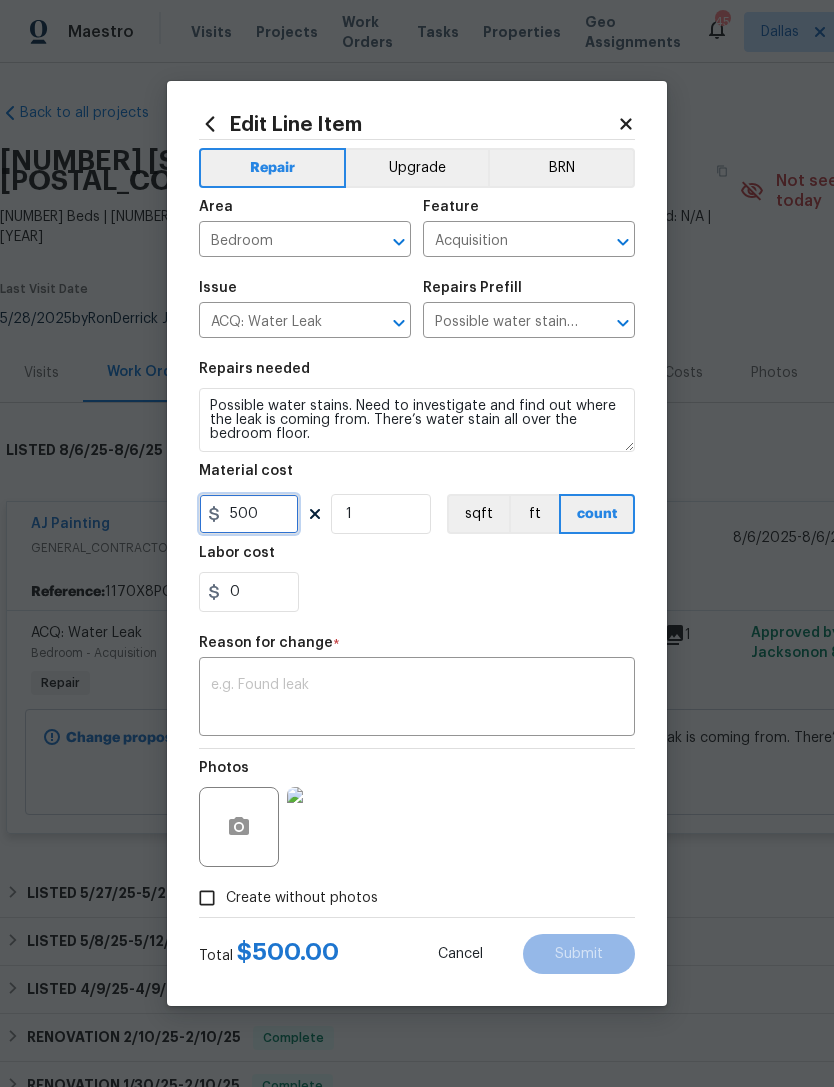 click on "500" at bounding box center [249, 514] 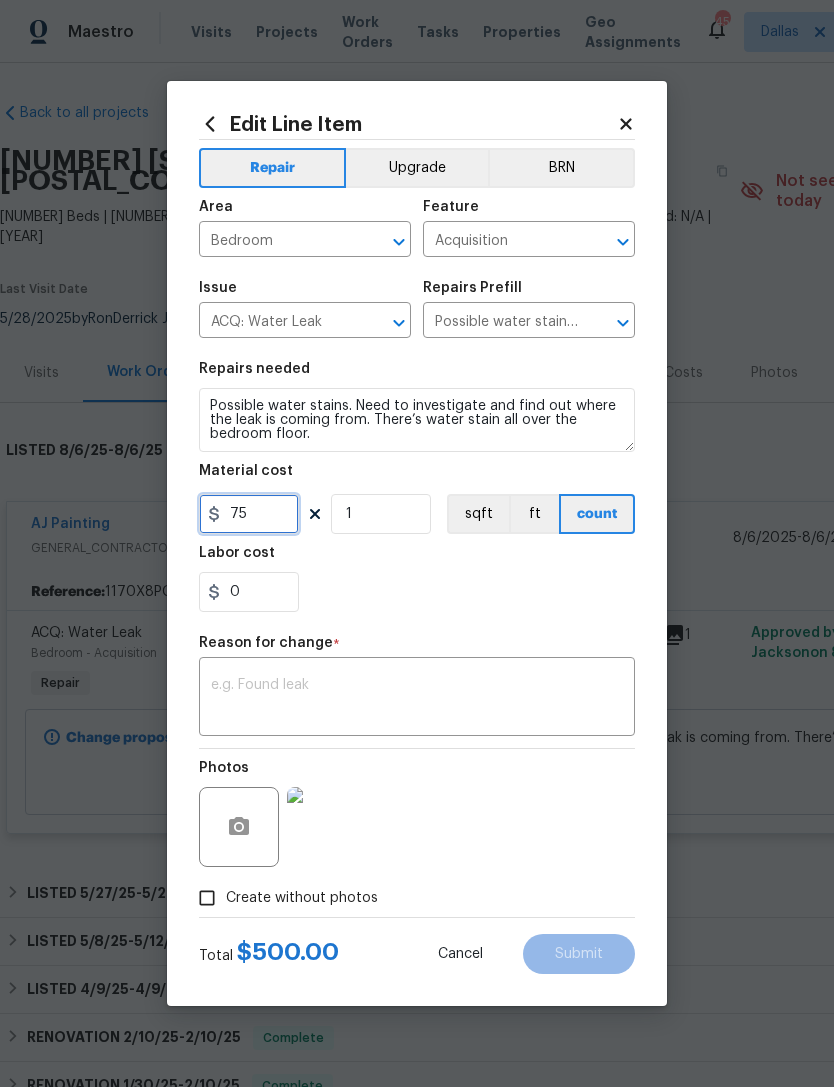 type on "75" 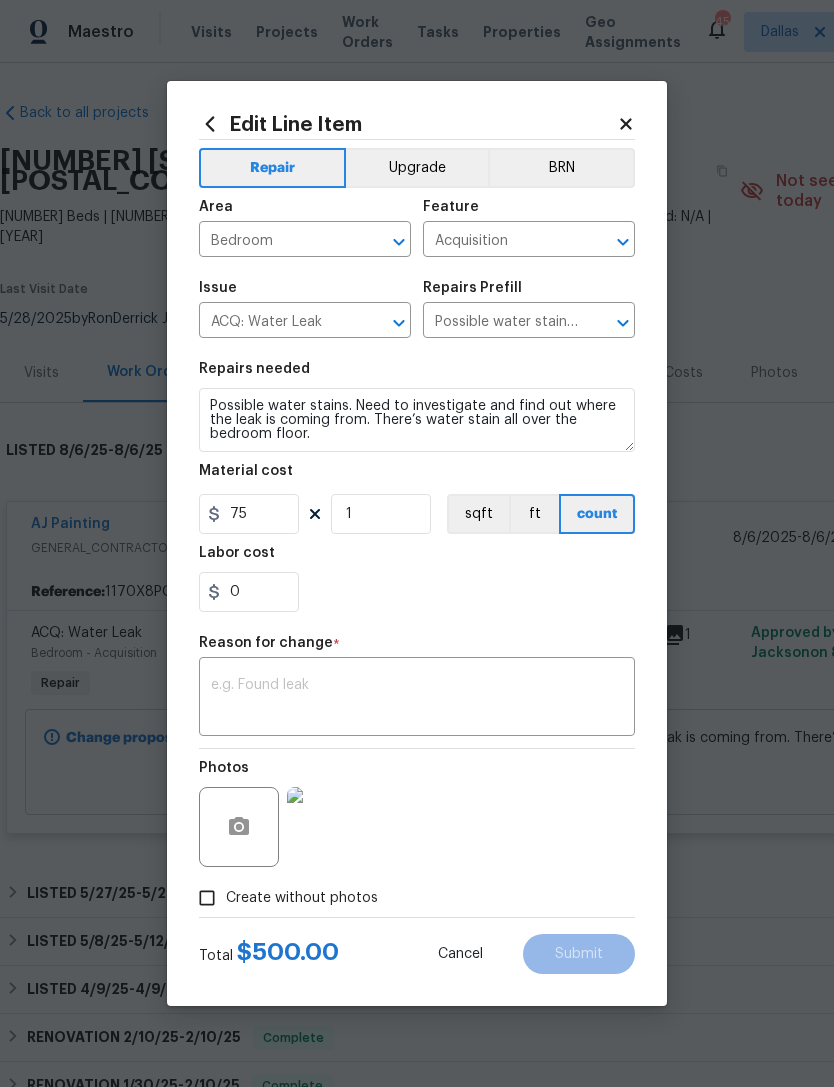 click at bounding box center [417, 699] 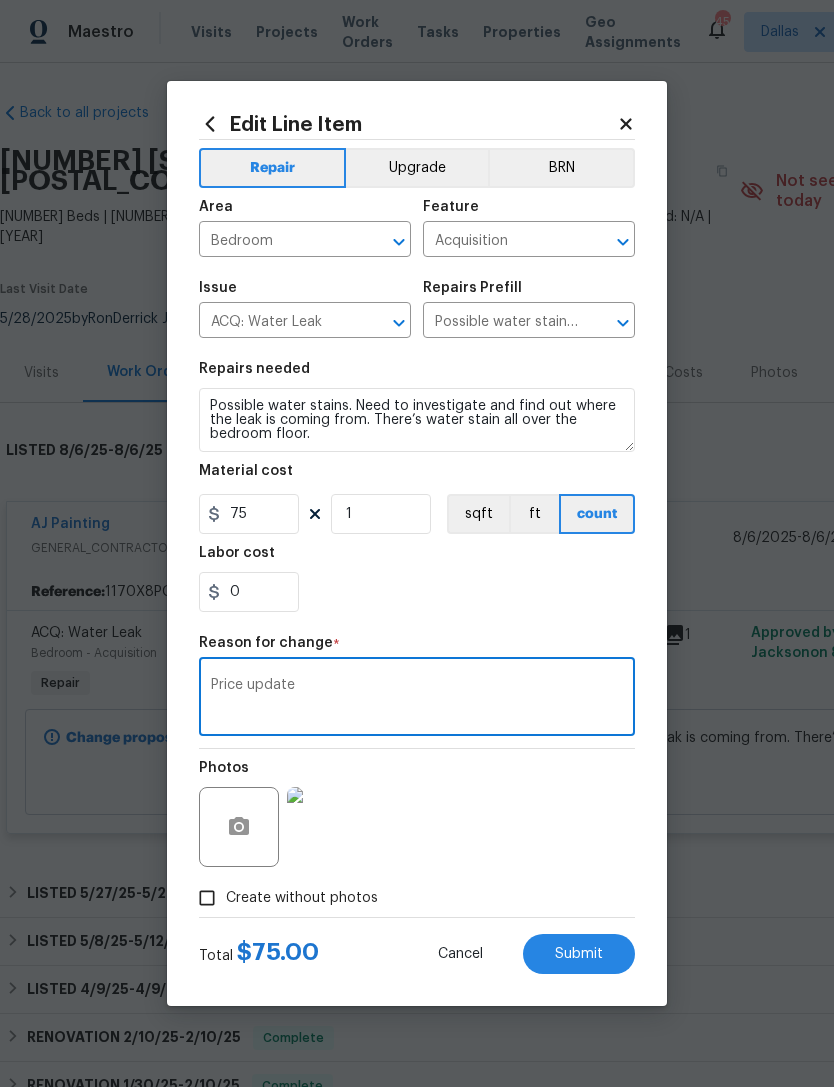 type on "Price update" 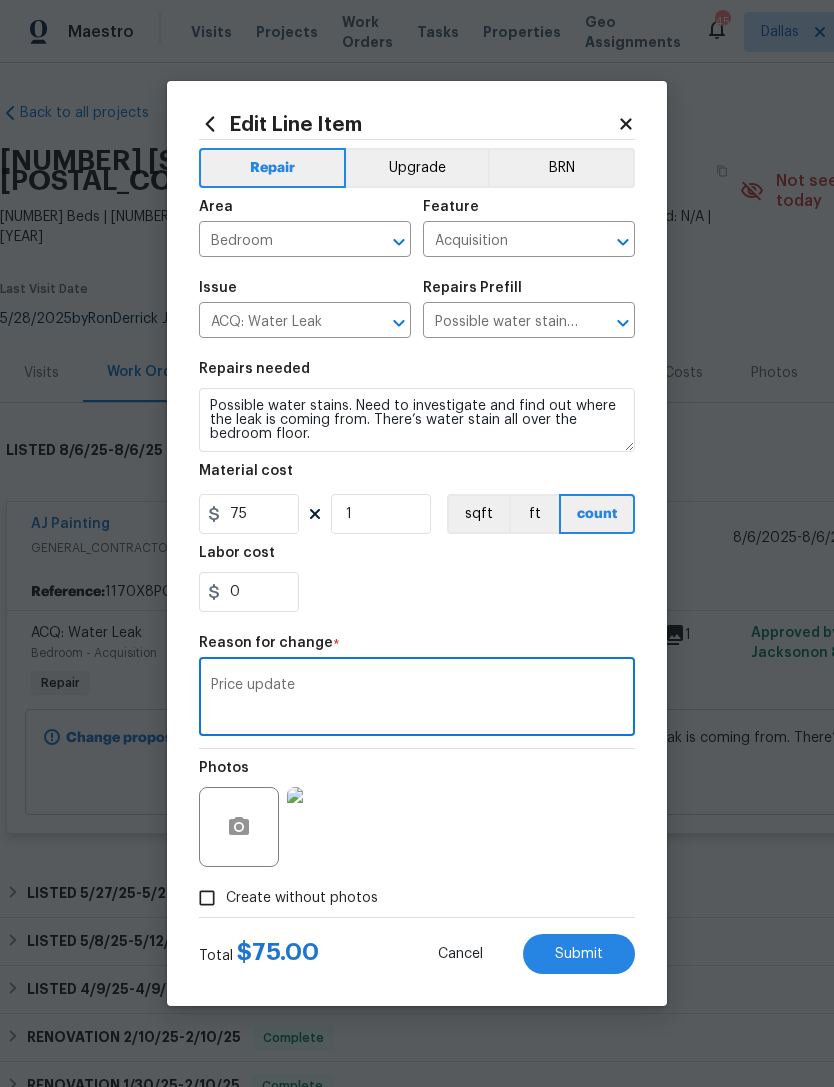 click on "Submit" at bounding box center (579, 954) 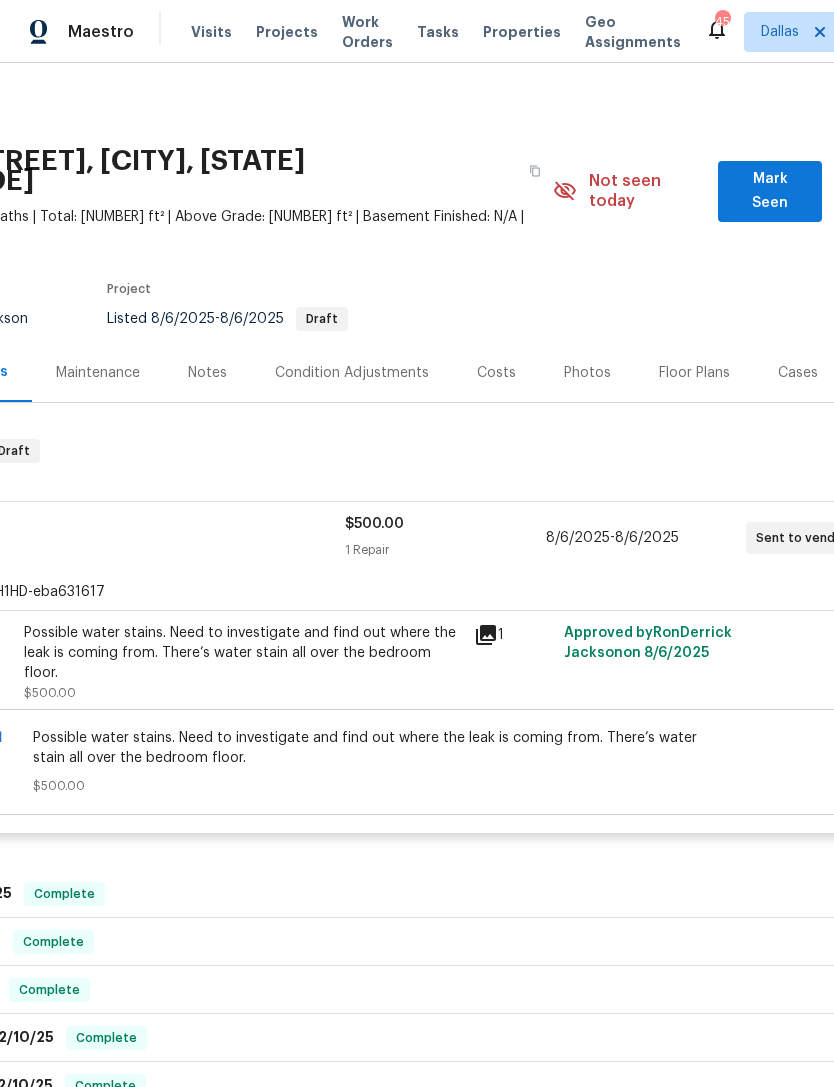scroll, scrollTop: 0, scrollLeft: 186, axis: horizontal 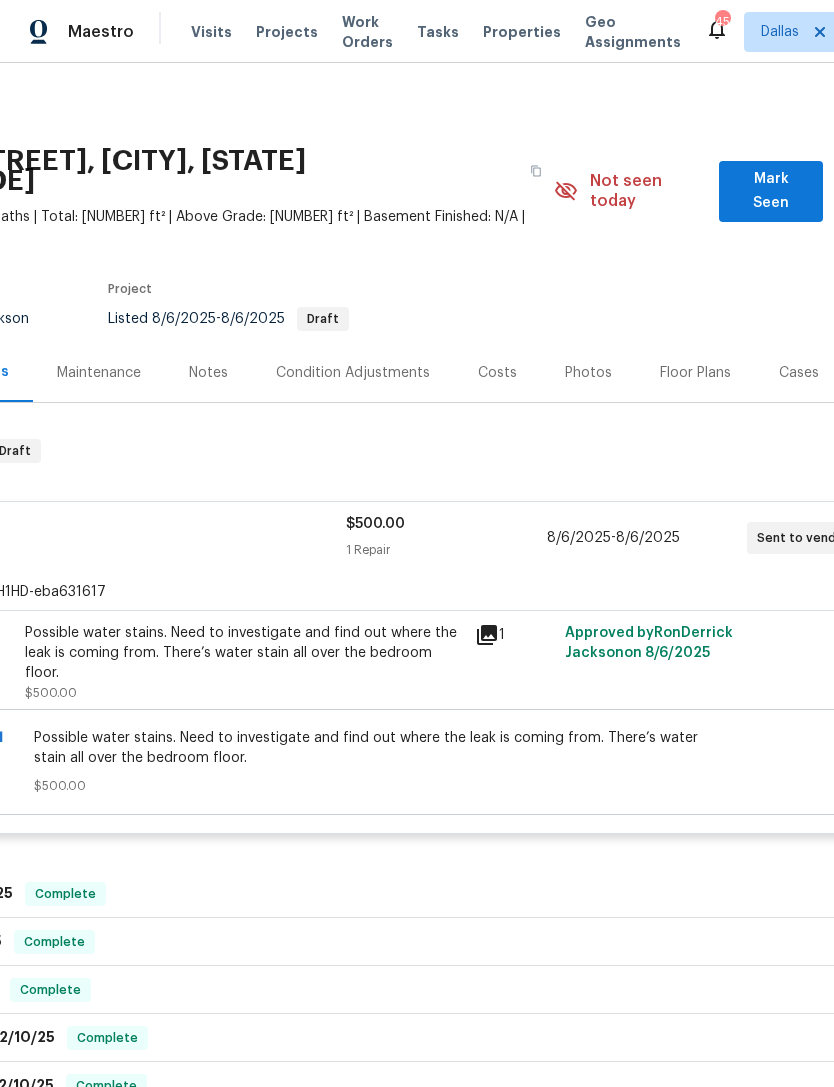 click on "Notes" at bounding box center (208, 372) 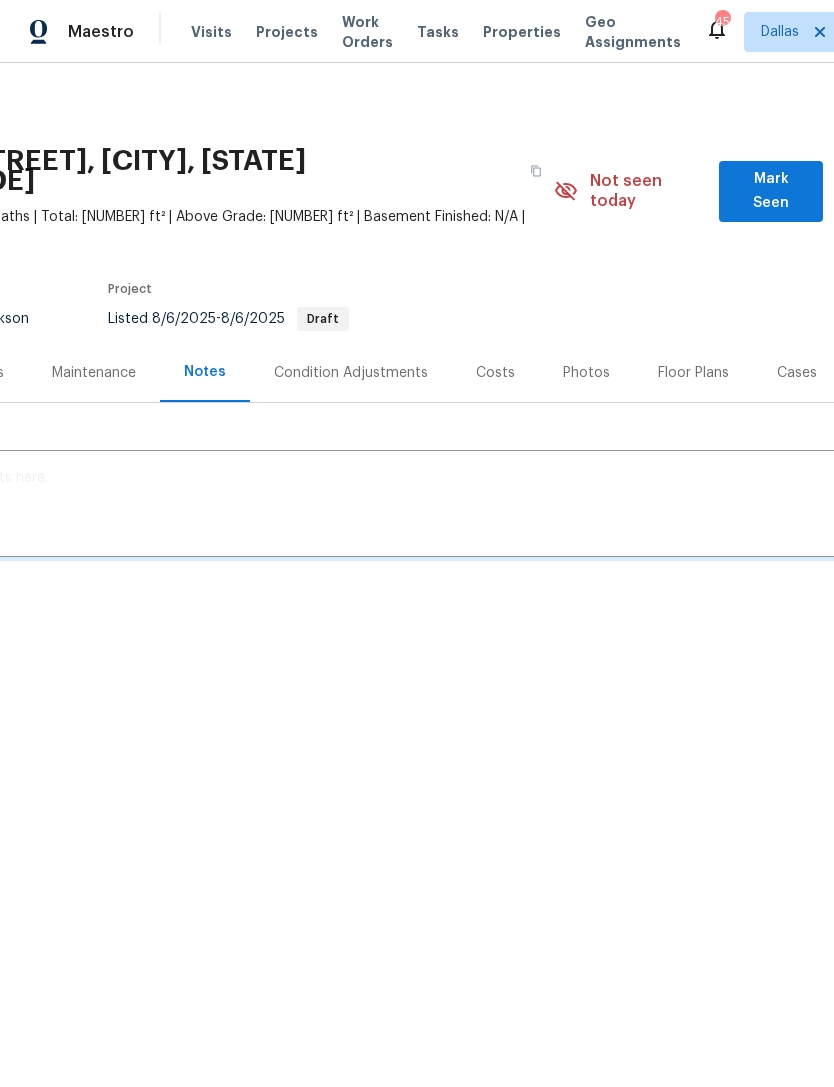 click on "Last Visit Date [DATE] by [FIRST] [LAST] Project Listed [DATE] - [DATE] Draft" at bounding box center (153, 307) 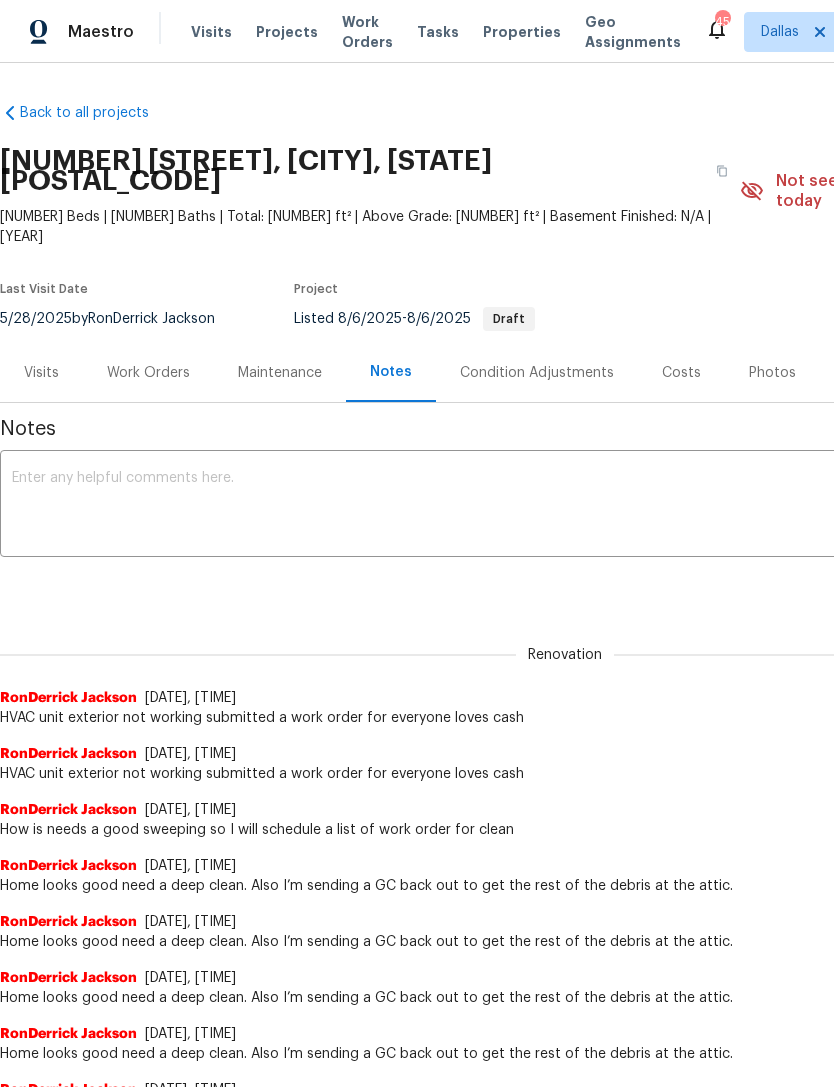 scroll, scrollTop: 0, scrollLeft: 0, axis: both 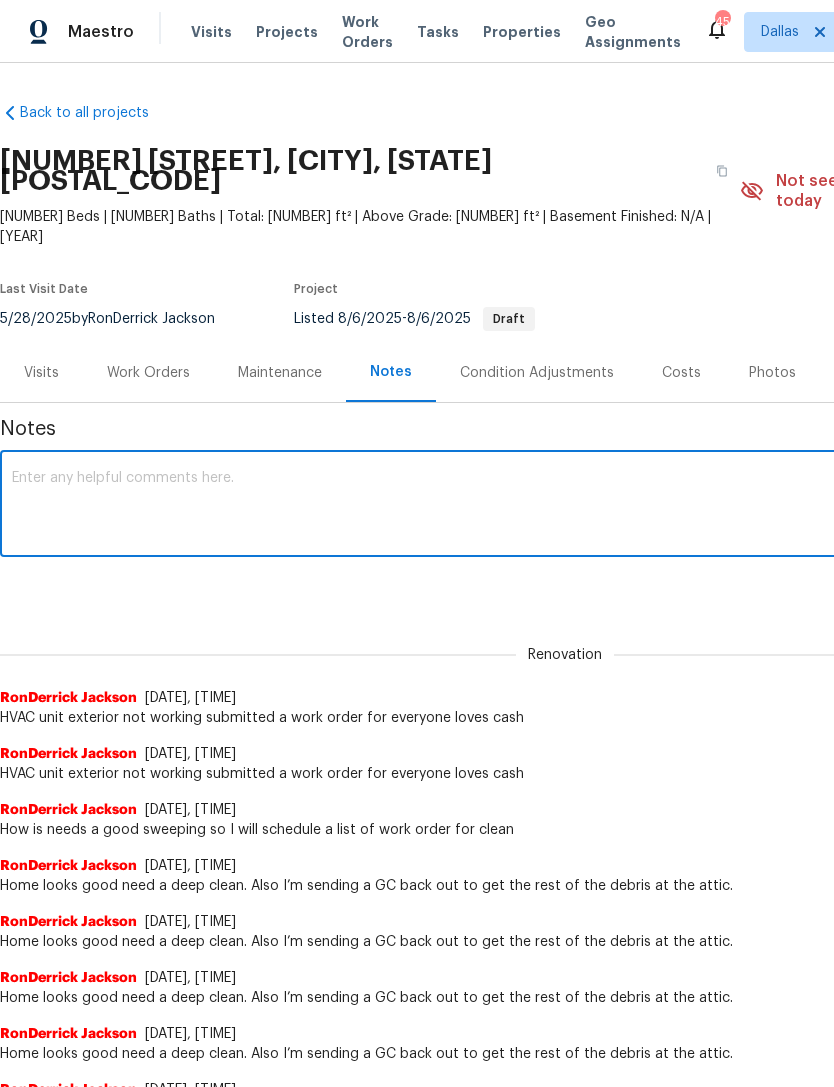 click at bounding box center [565, 506] 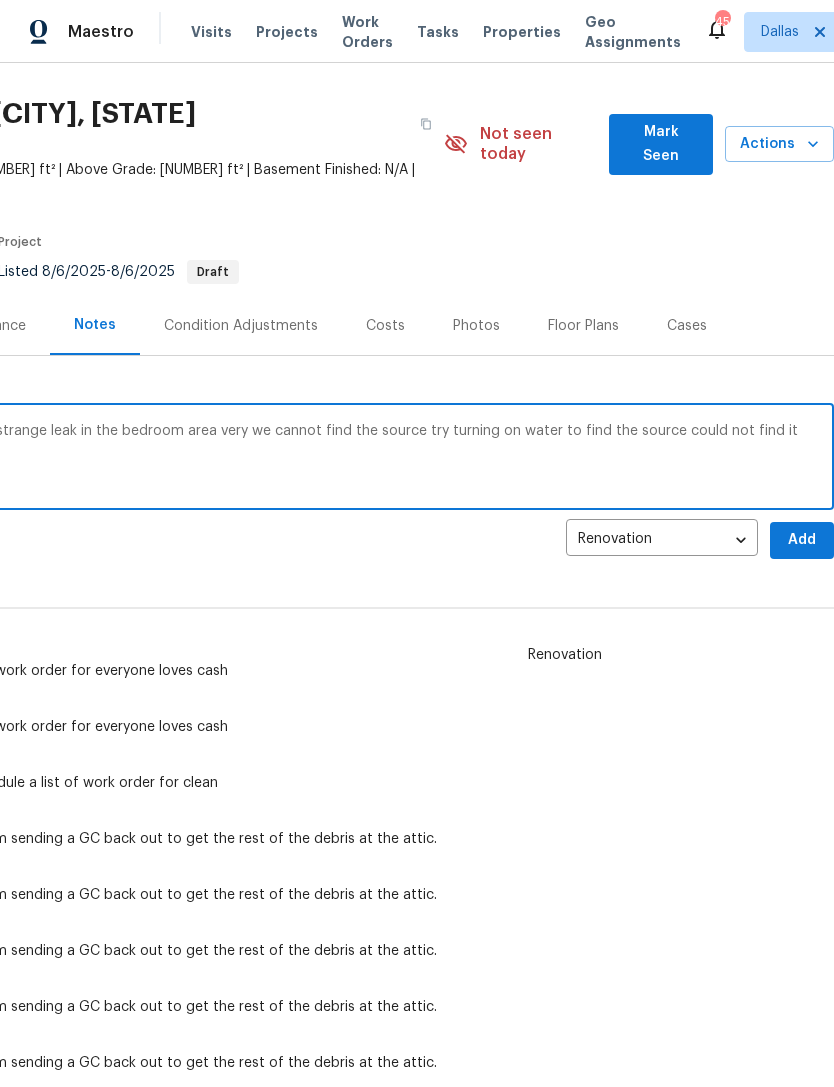 scroll, scrollTop: 47, scrollLeft: 296, axis: both 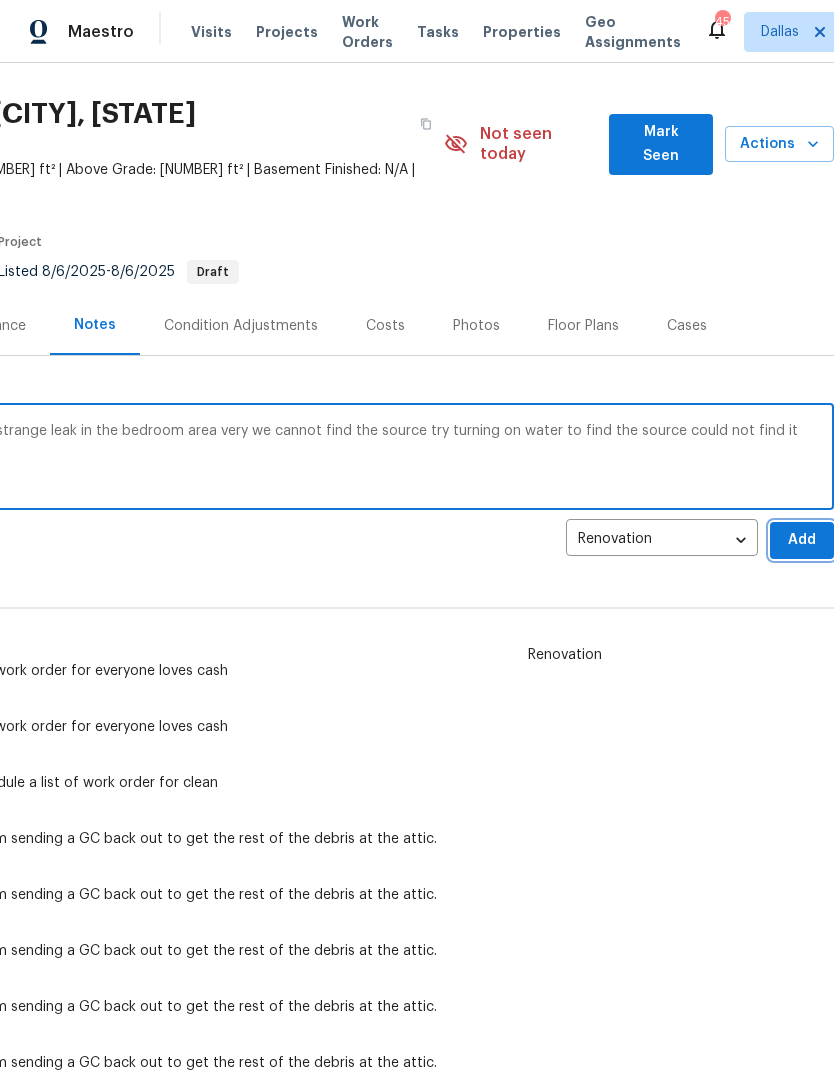 click on "Add" at bounding box center [802, 540] 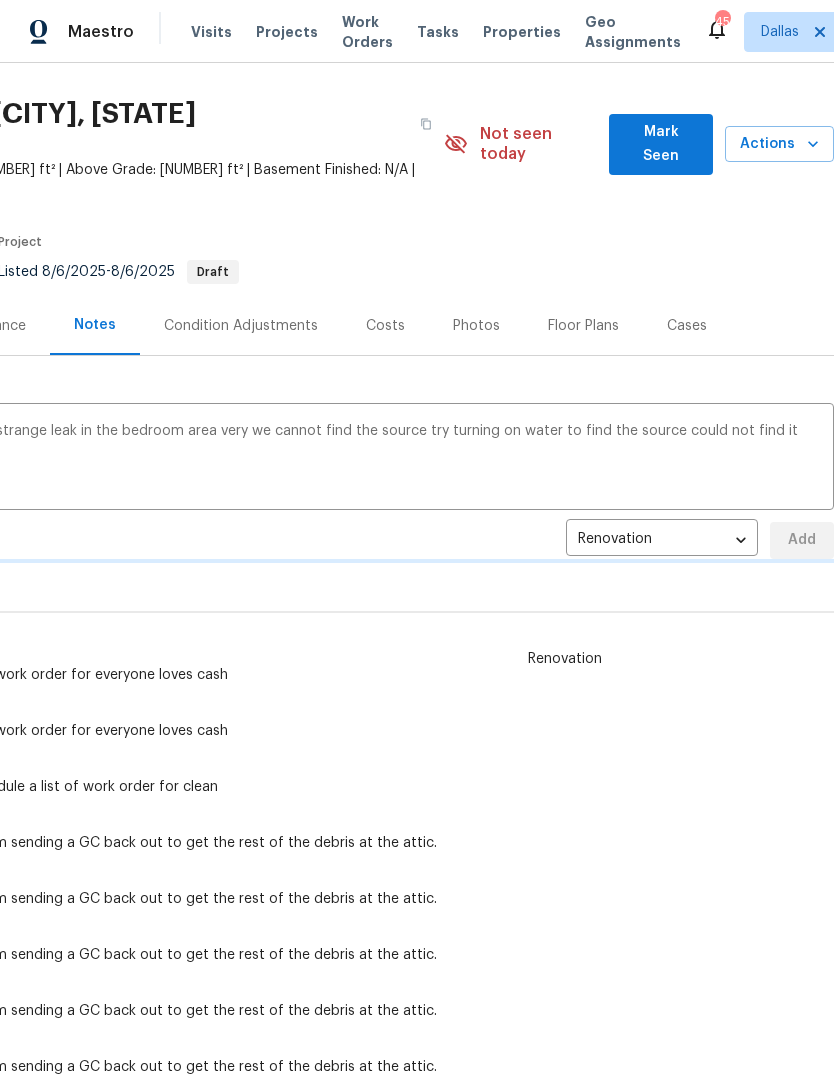 click on "Renovation   400c1db4-9b5e-4c22-958a-bc87f4f09dcd ​ Add" at bounding box center [269, 540] 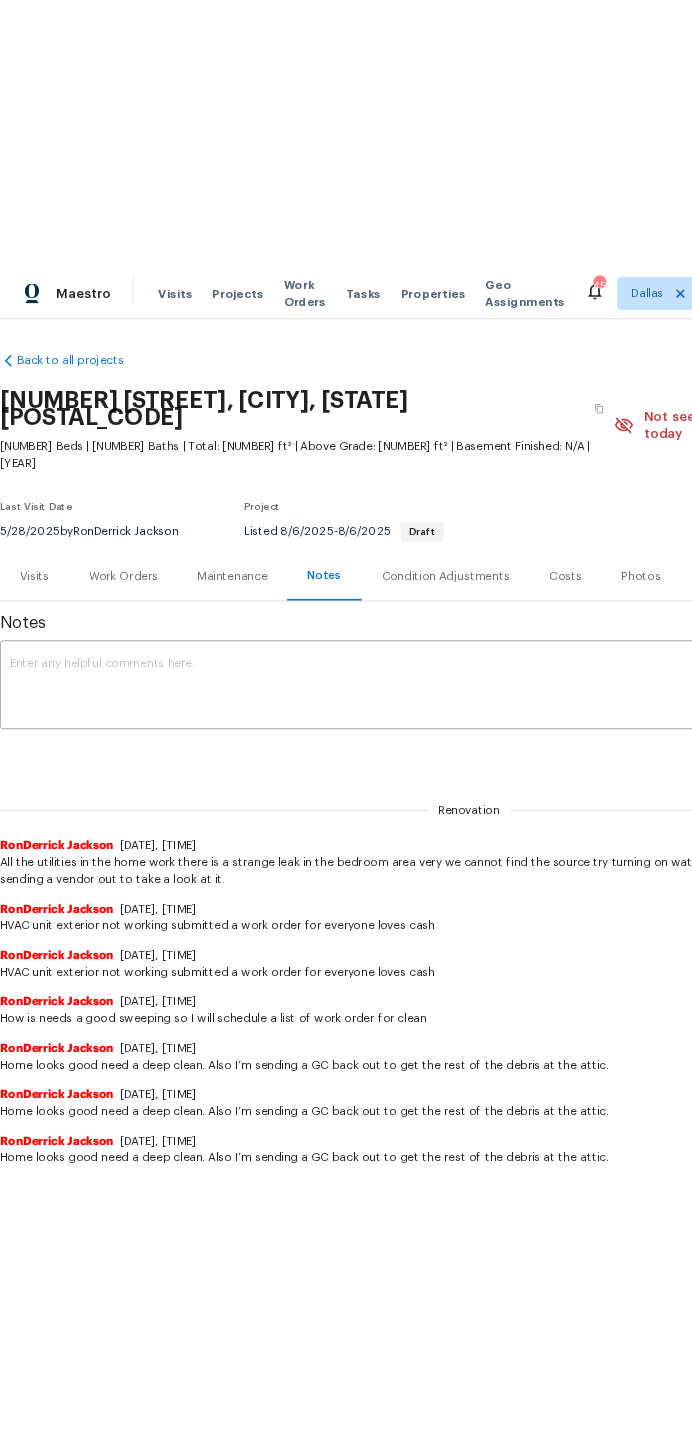 scroll, scrollTop: 0, scrollLeft: 0, axis: both 